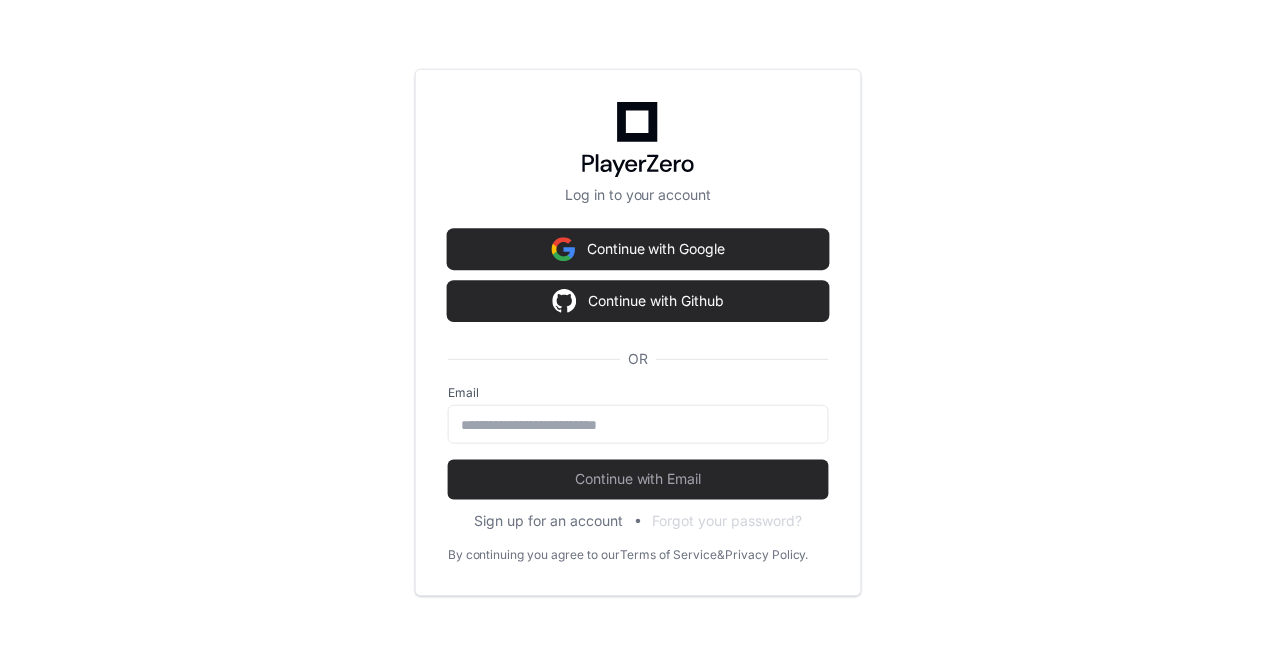 scroll, scrollTop: 0, scrollLeft: 0, axis: both 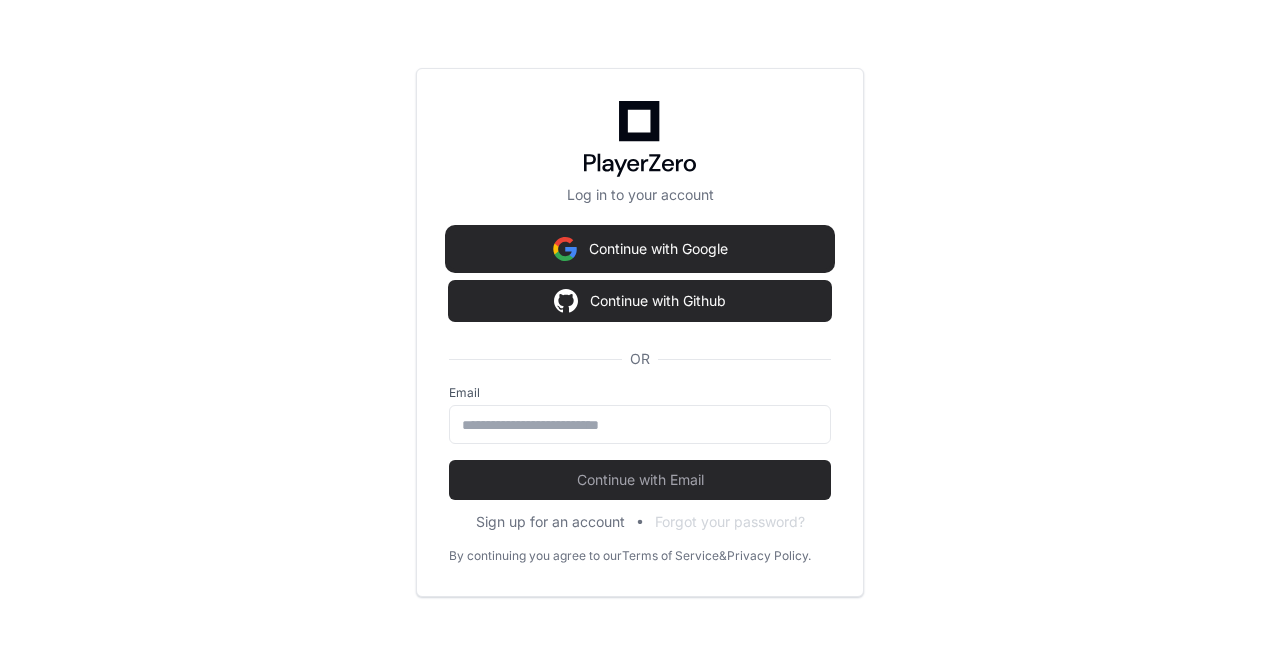 click on "Continue with Google" at bounding box center (640, 249) 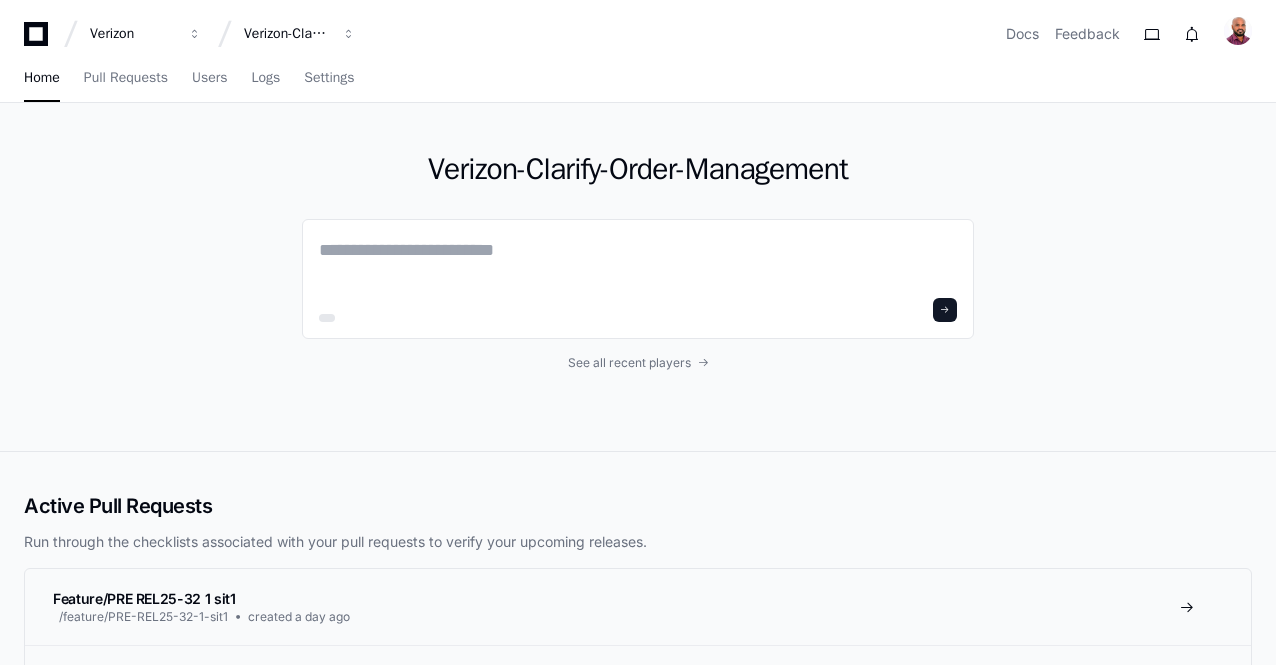 scroll, scrollTop: 0, scrollLeft: 0, axis: both 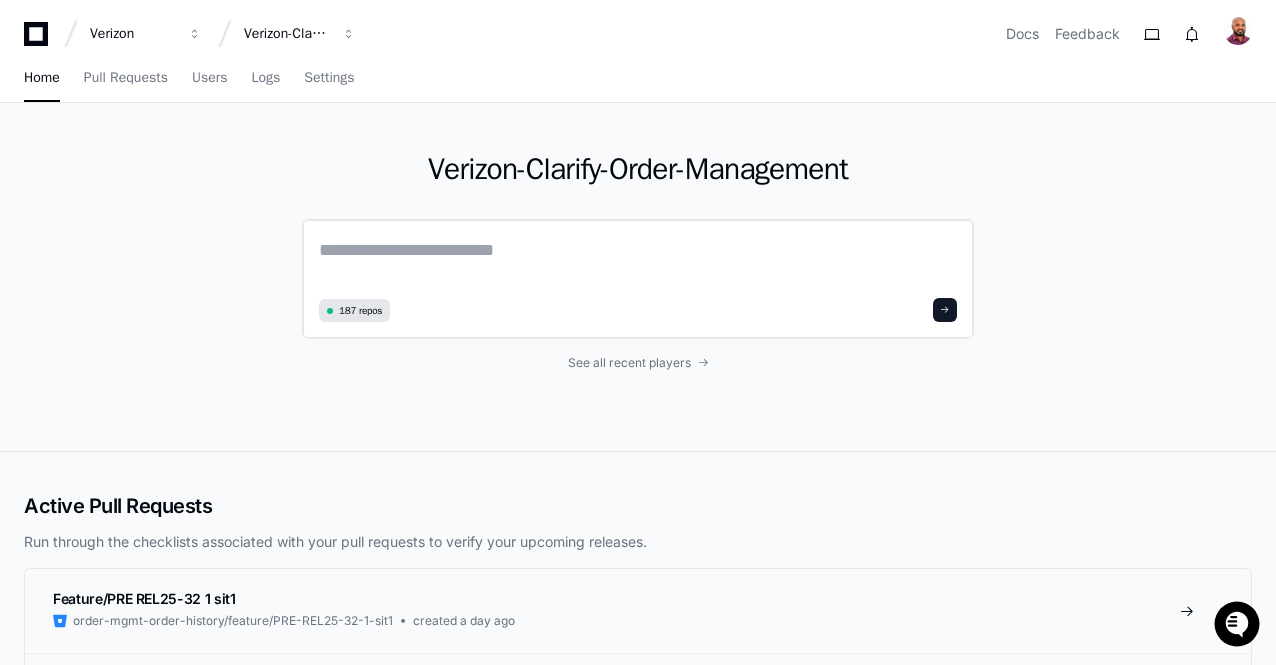click 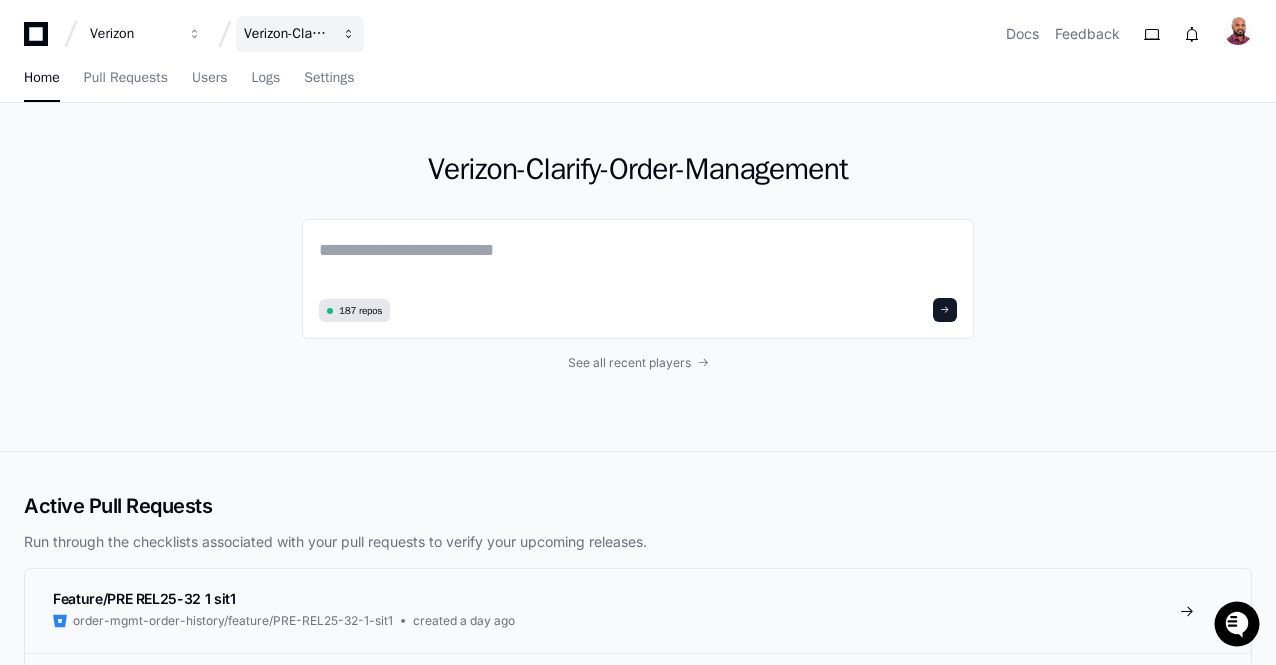 click on "Verizon-Clarify-Order-Management" at bounding box center (133, 34) 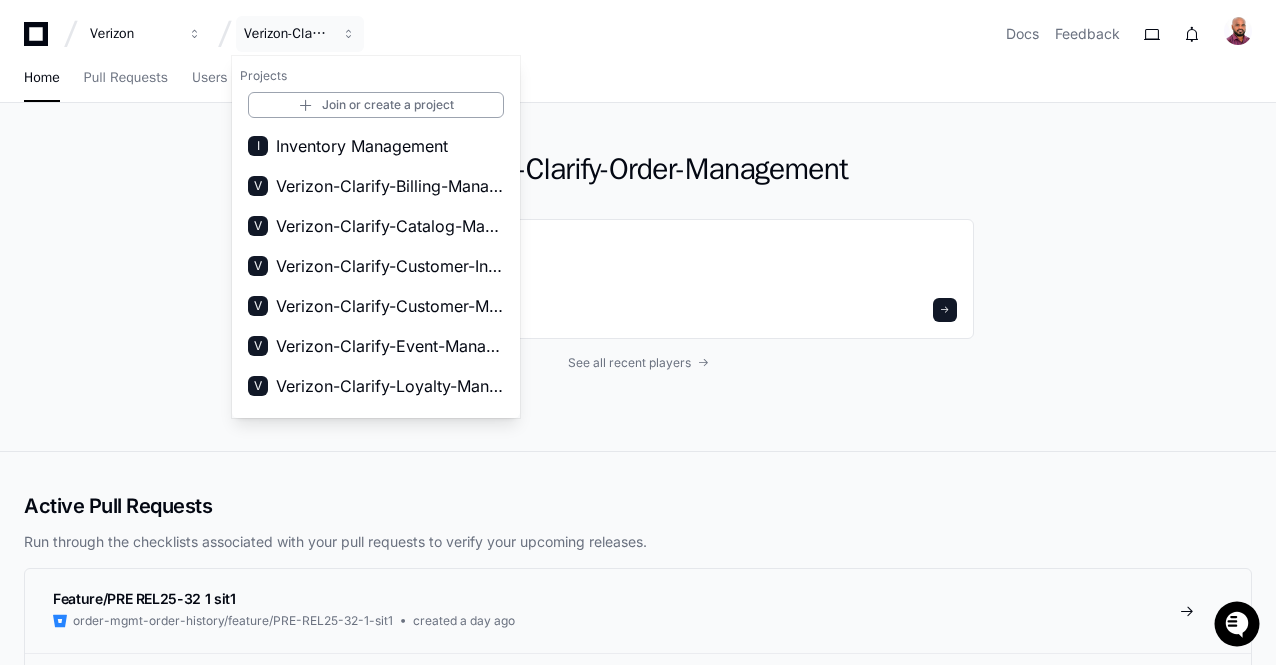 scroll, scrollTop: 192, scrollLeft: 0, axis: vertical 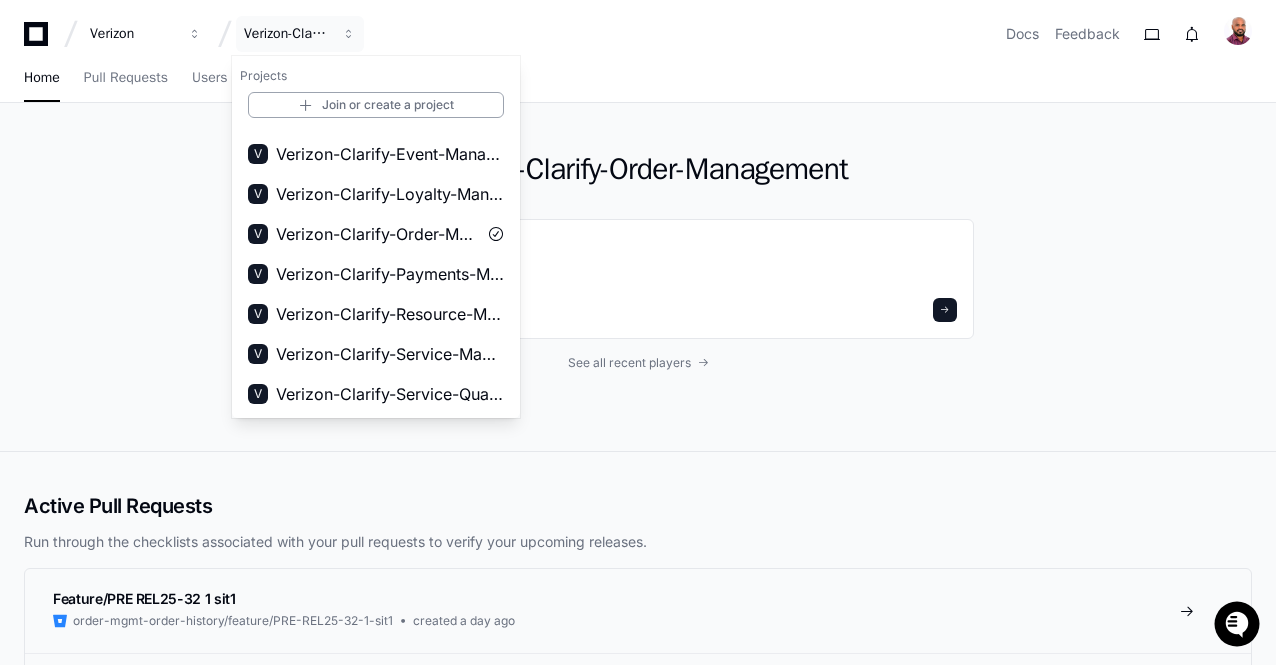 click on "Projects" at bounding box center [376, 76] 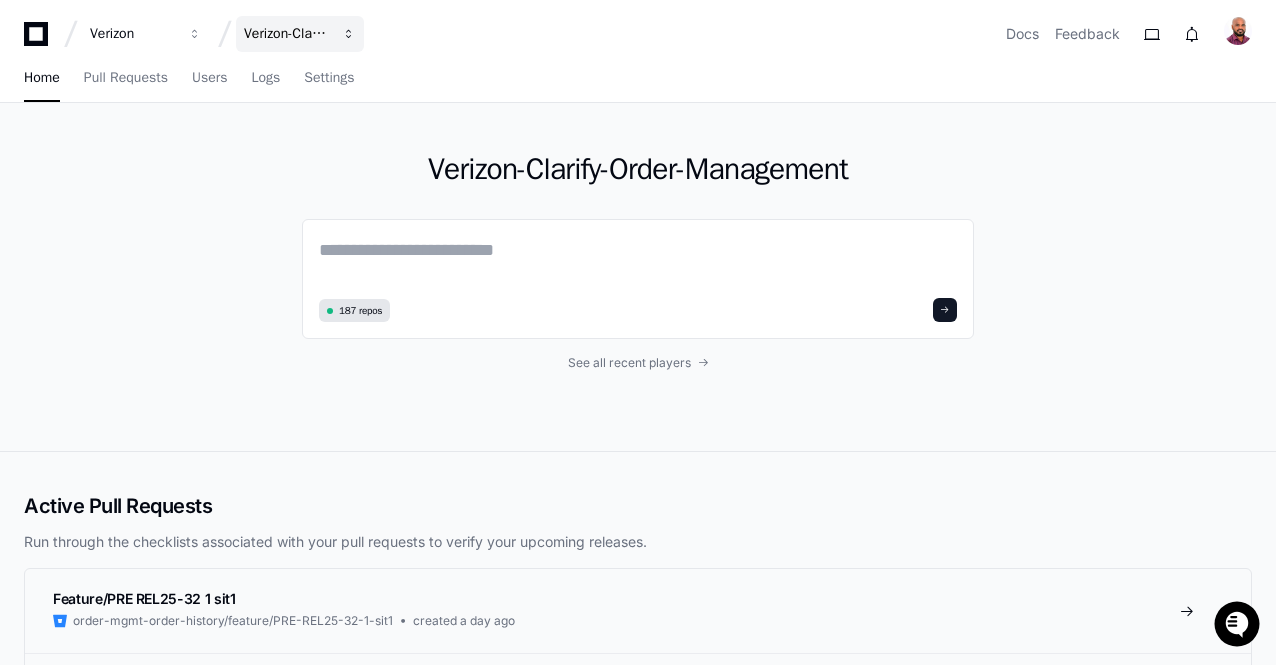 click on "Verizon-Clarify-Order-Management" at bounding box center (133, 34) 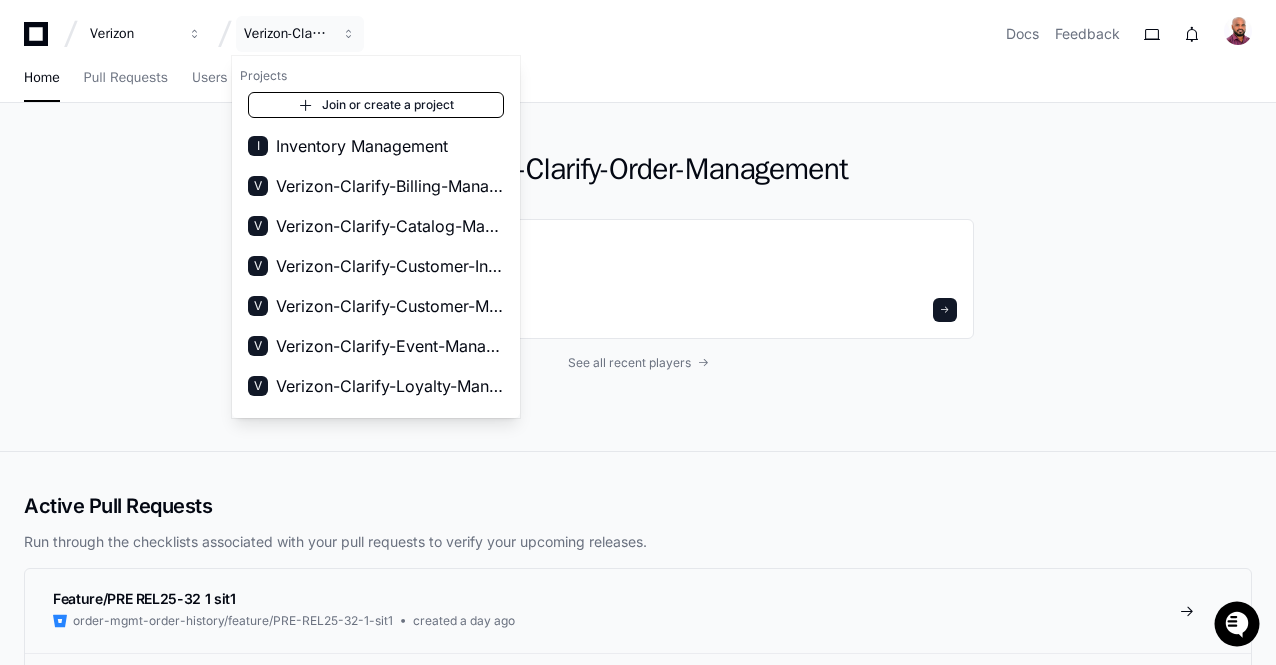 click on "Join or create a project" at bounding box center (376, 105) 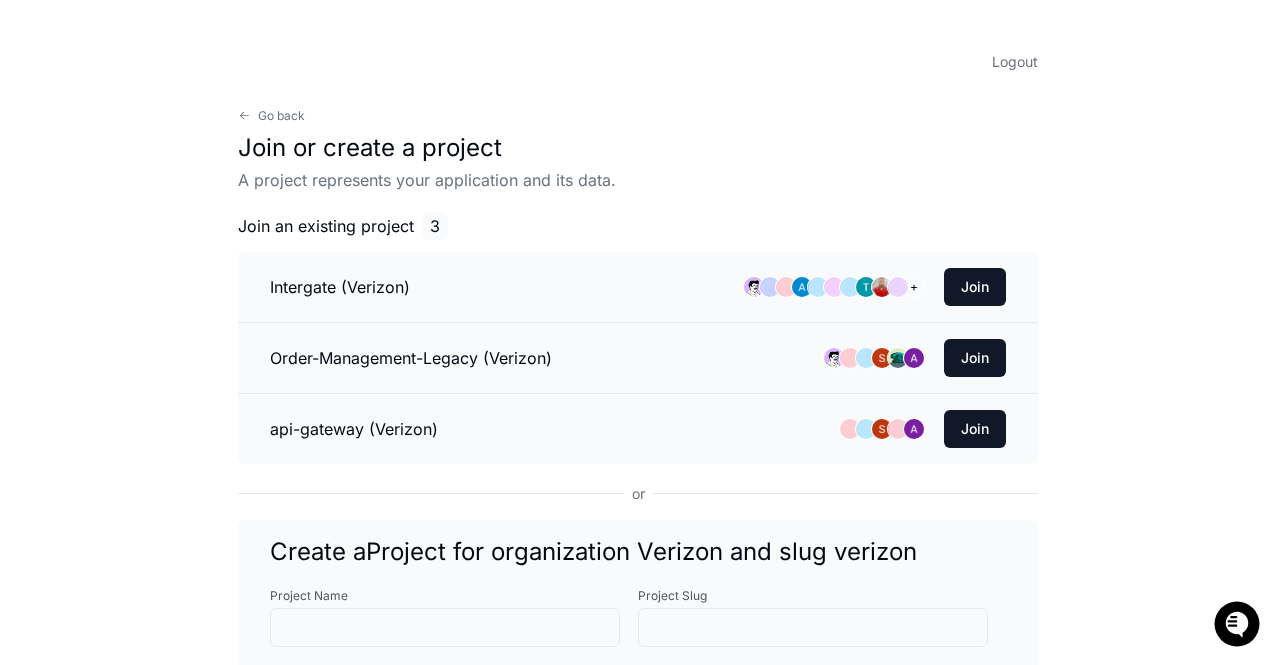 scroll, scrollTop: 239, scrollLeft: 0, axis: vertical 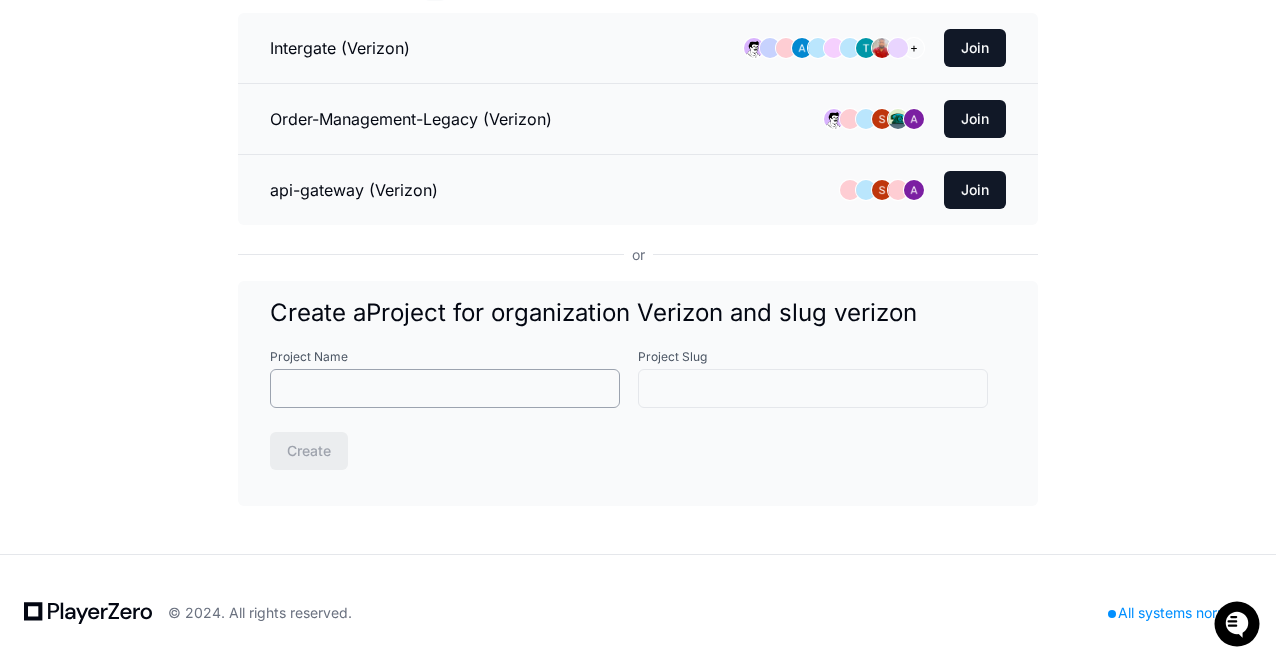 click on "Project Name" 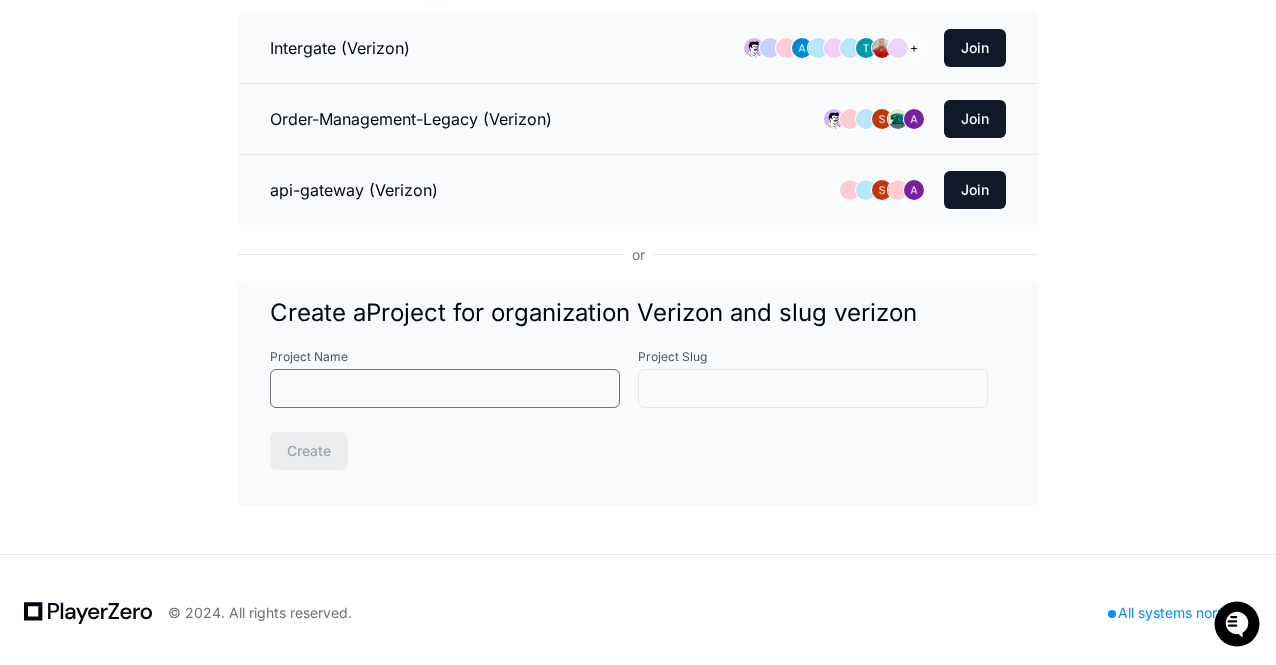 click on "Project Name" at bounding box center [445, 389] 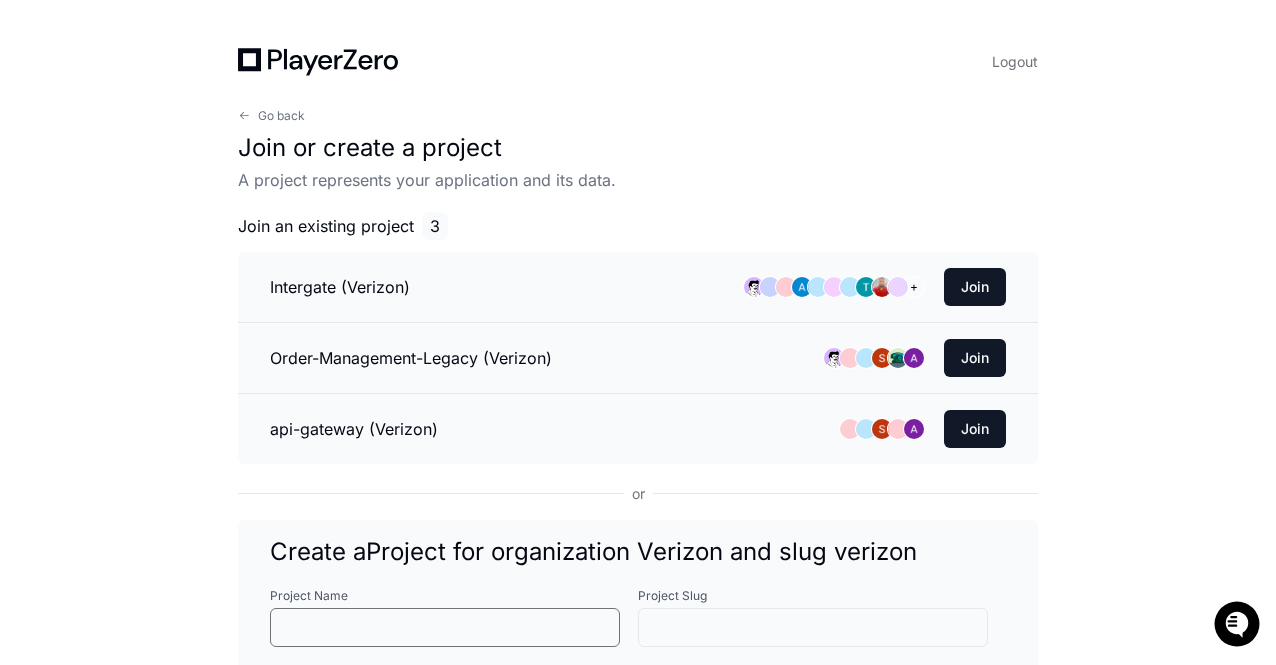 click on "Project Name" at bounding box center (445, 628) 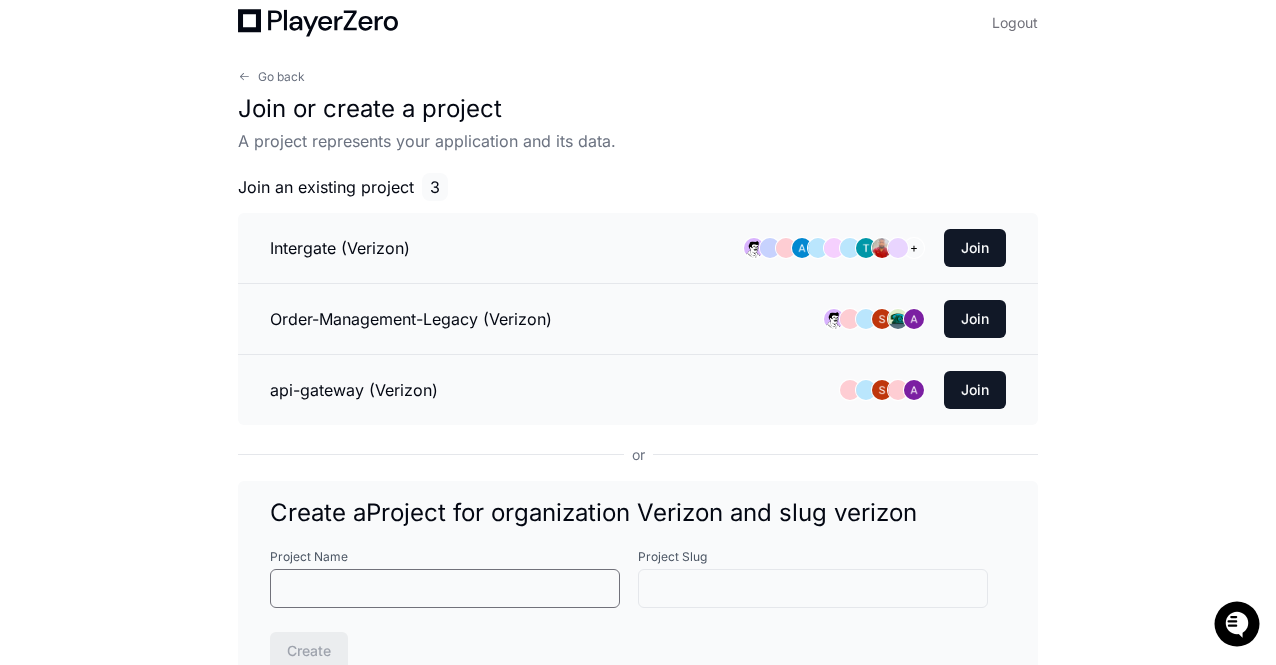 scroll, scrollTop: 0, scrollLeft: 0, axis: both 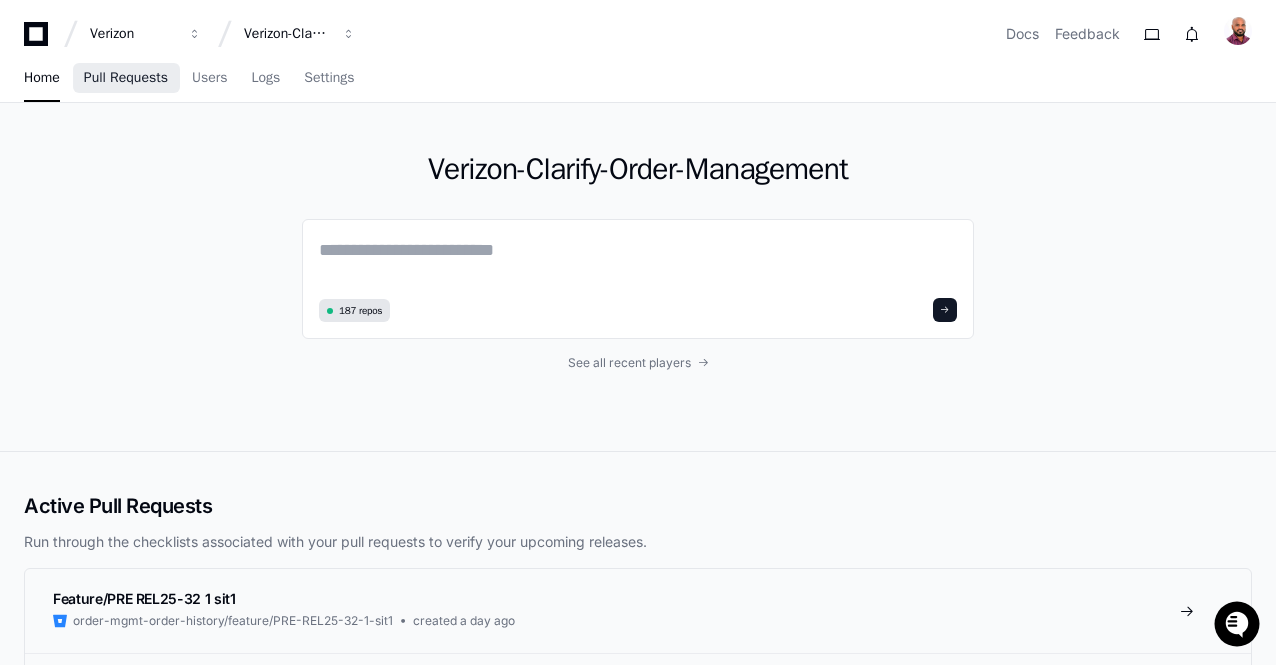 click on "Pull Requests" at bounding box center [126, 78] 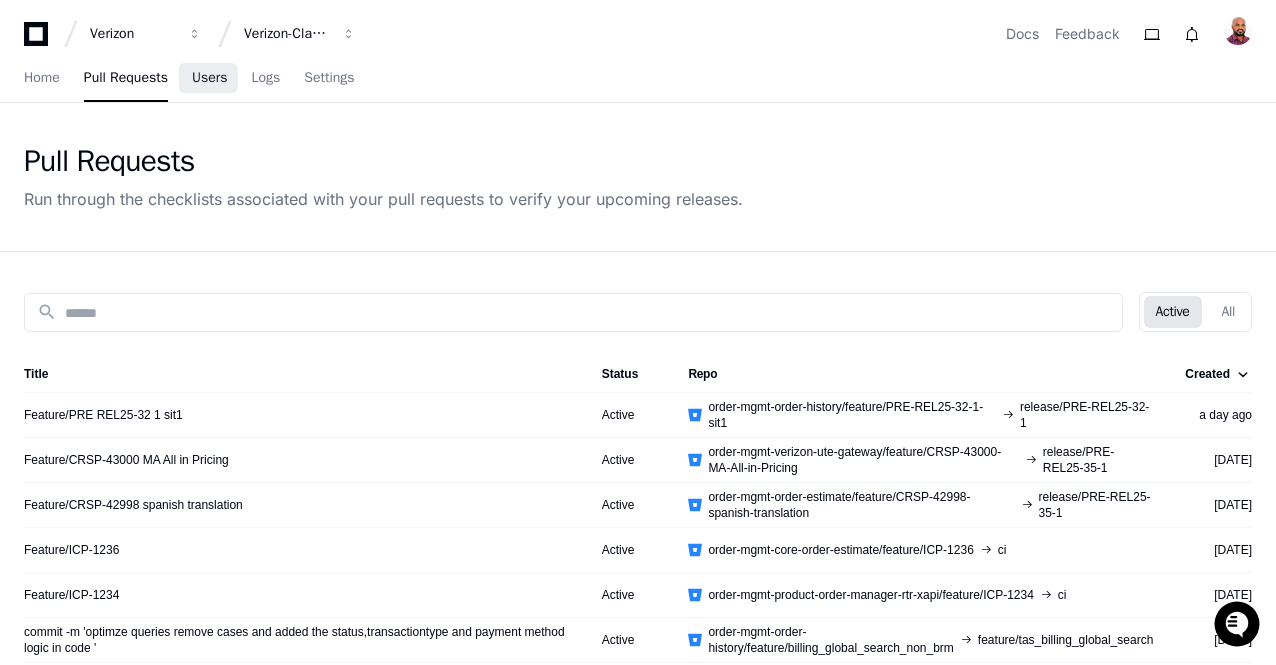 click on "Users" at bounding box center [210, 78] 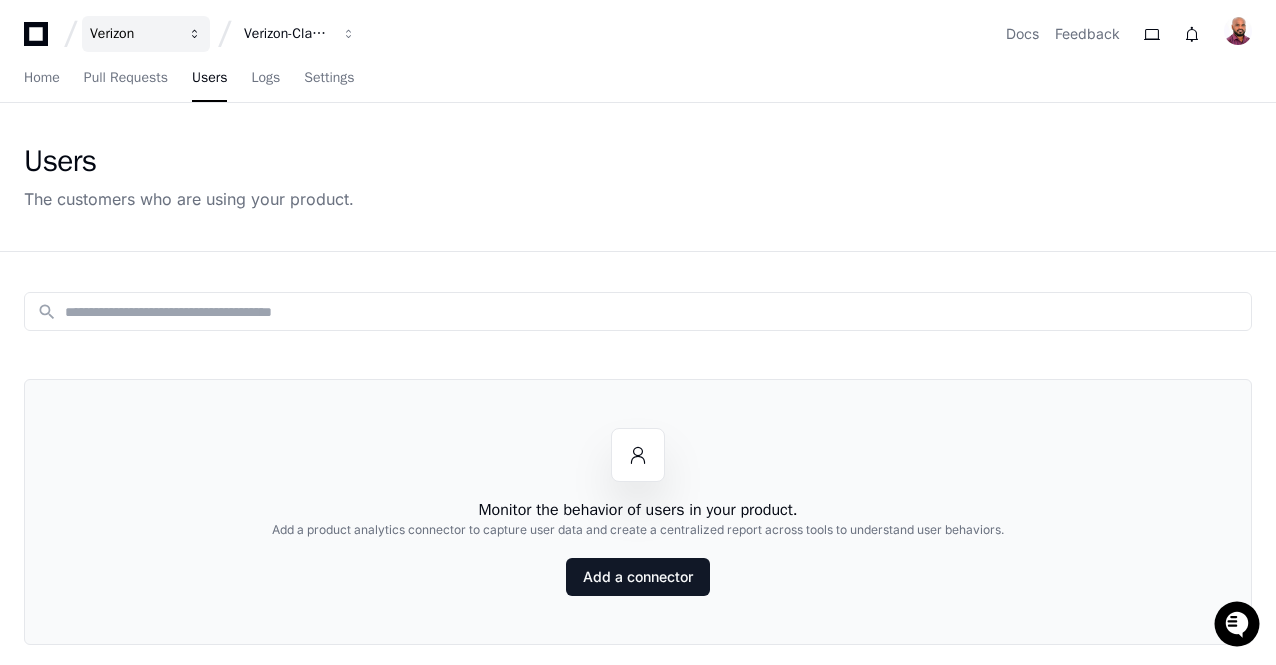 click at bounding box center (195, 34) 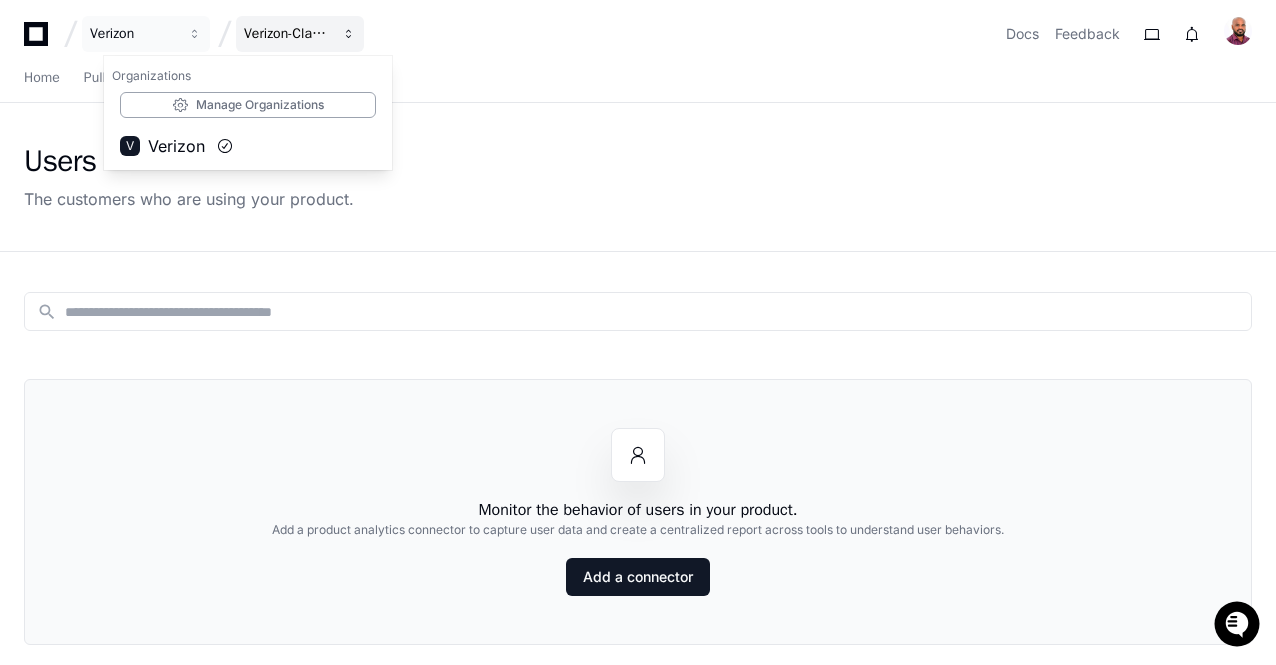 click on "Verizon-Clarify-Order-Management" at bounding box center (133, 34) 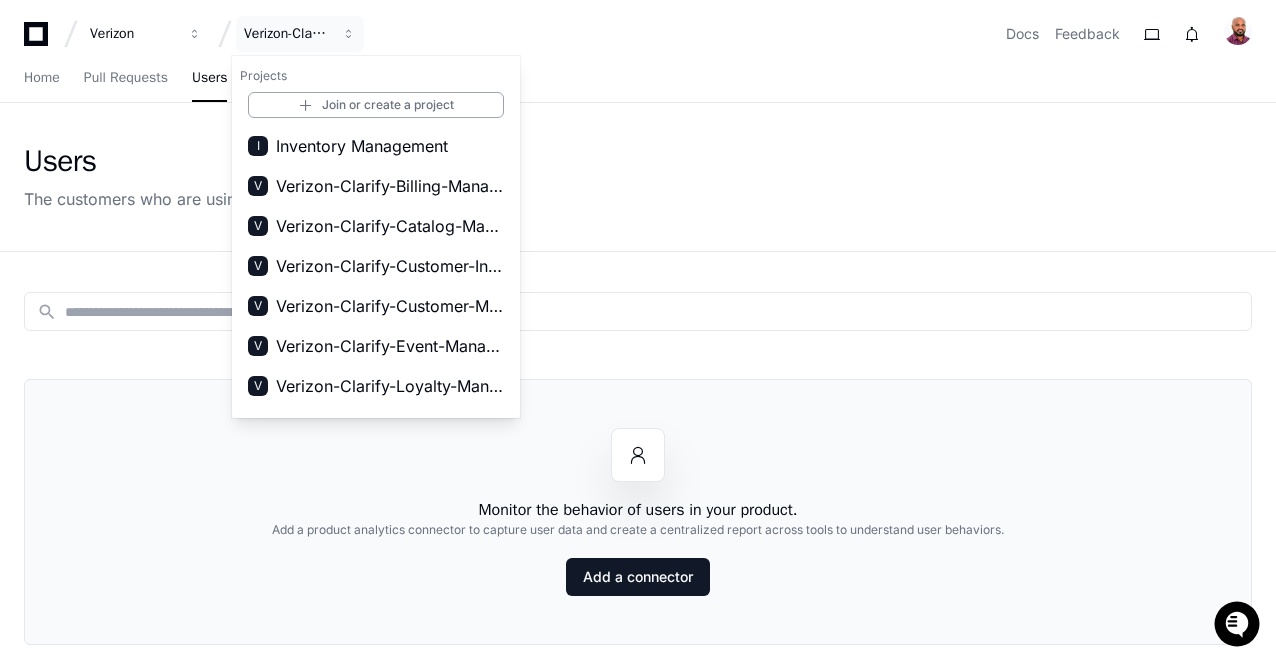 scroll, scrollTop: 192, scrollLeft: 0, axis: vertical 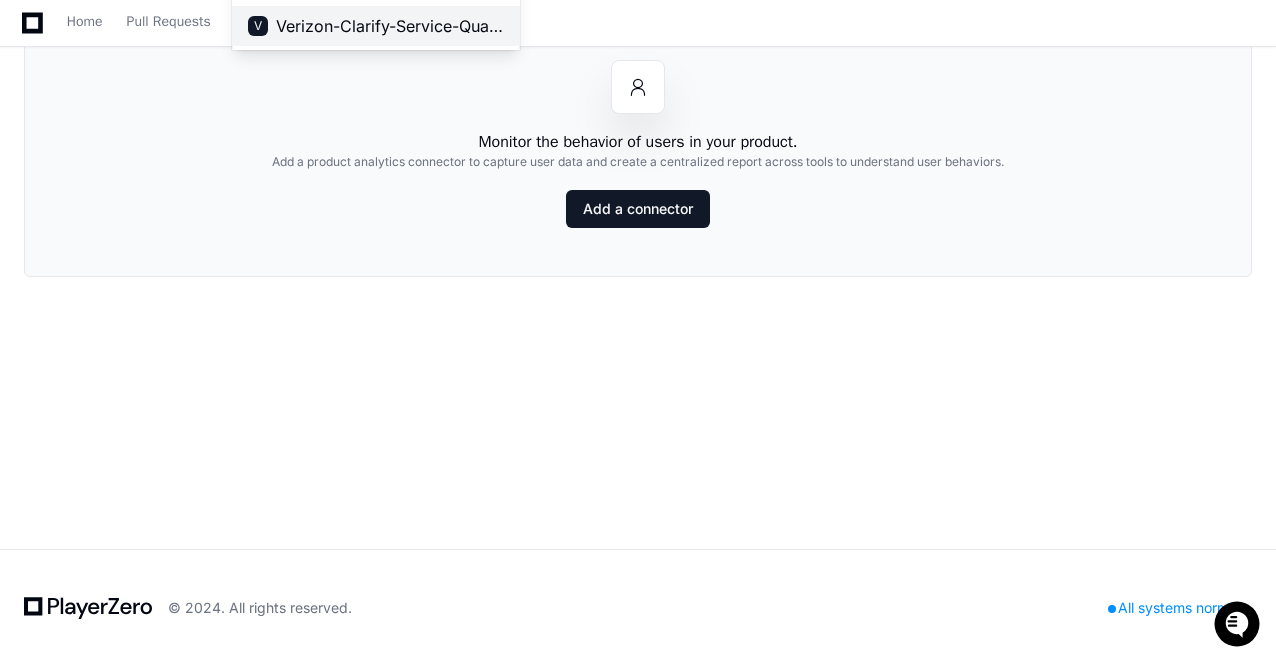 click on "Verizon-Clarify-Service-Qualifications" at bounding box center [390, 26] 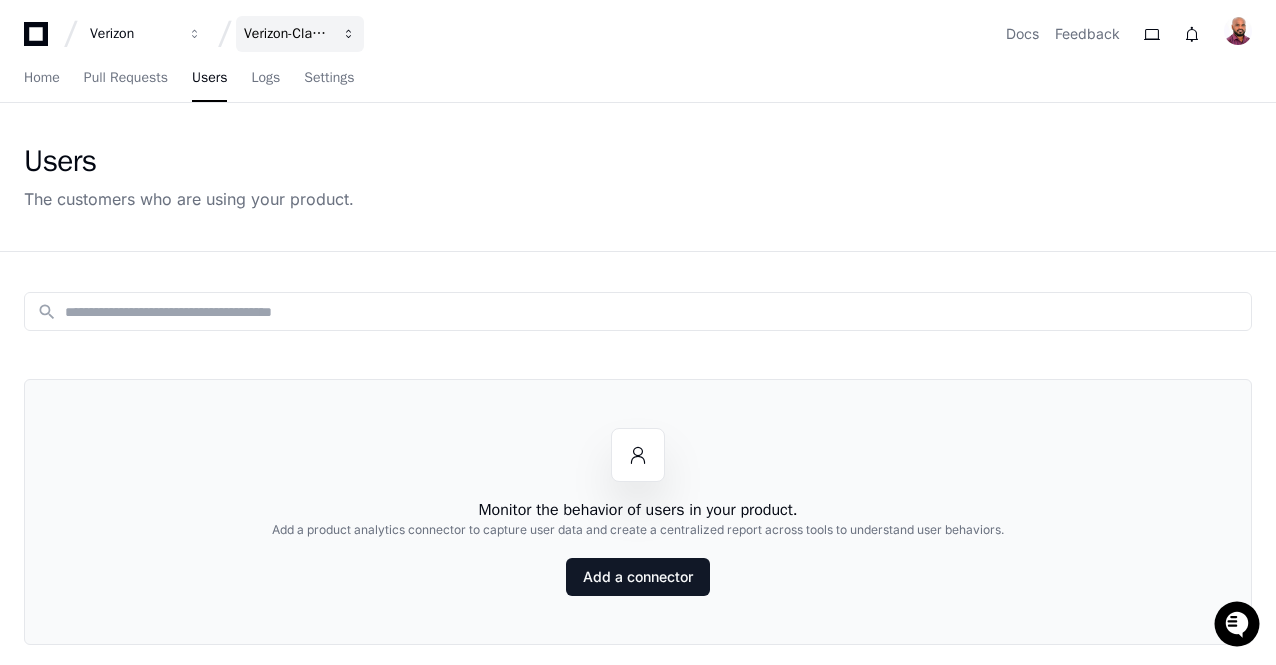 click on "Verizon-Clarify-Service-Qualifications" at bounding box center (133, 34) 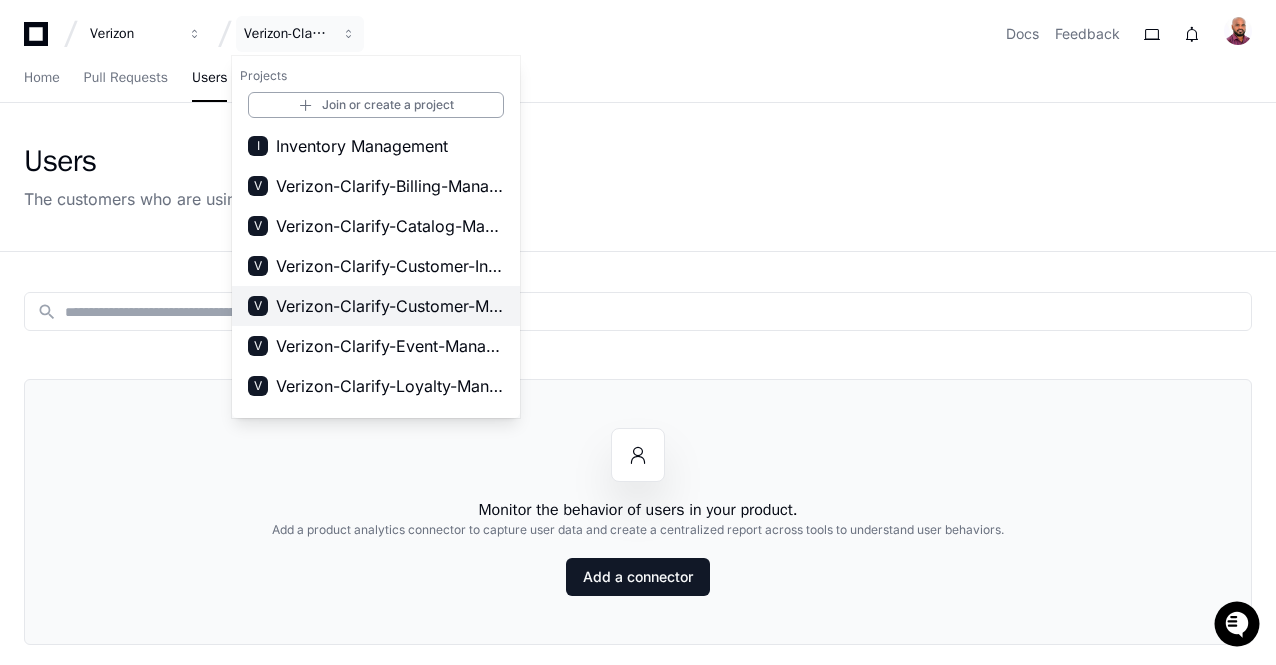 scroll, scrollTop: 100, scrollLeft: 0, axis: vertical 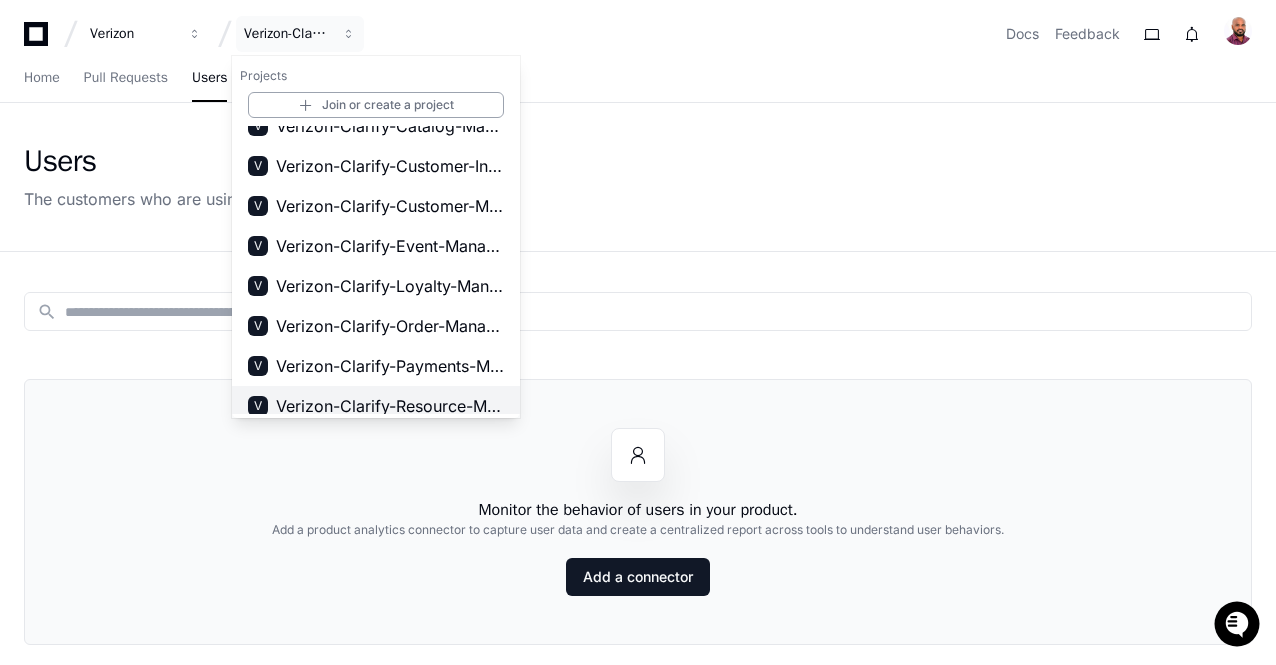 click on "Verizon-Clarify-Resource-Management" at bounding box center (390, 406) 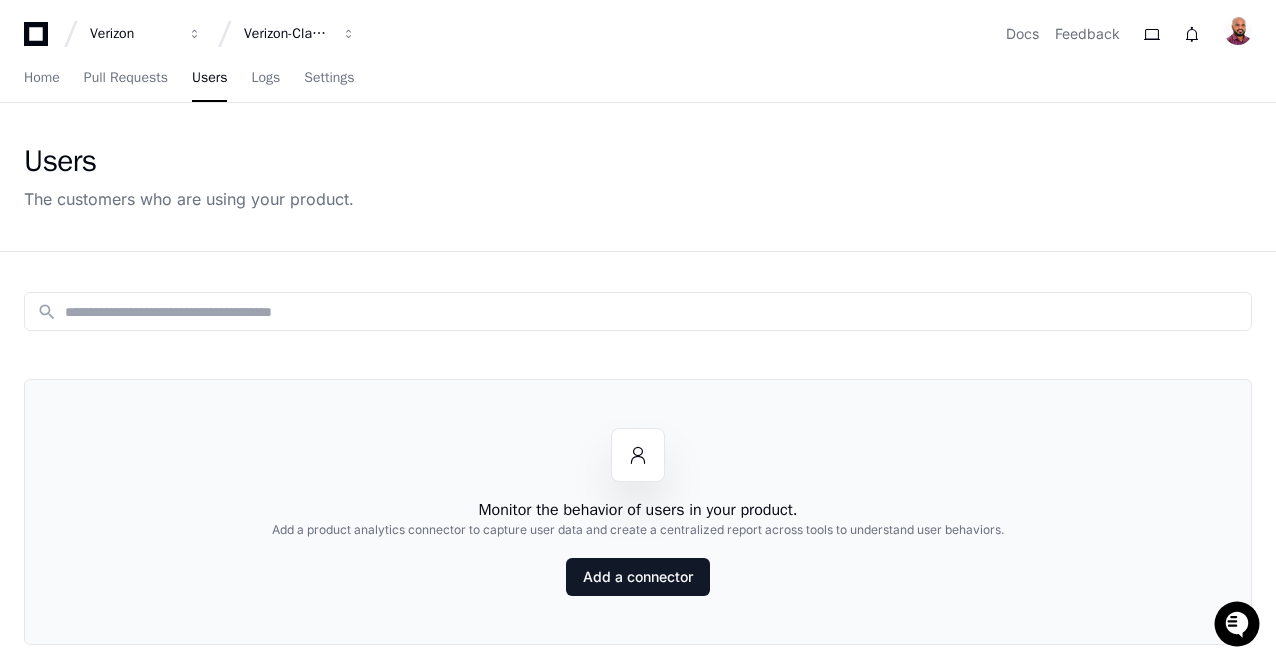 click on "Users The customers who are using your product." 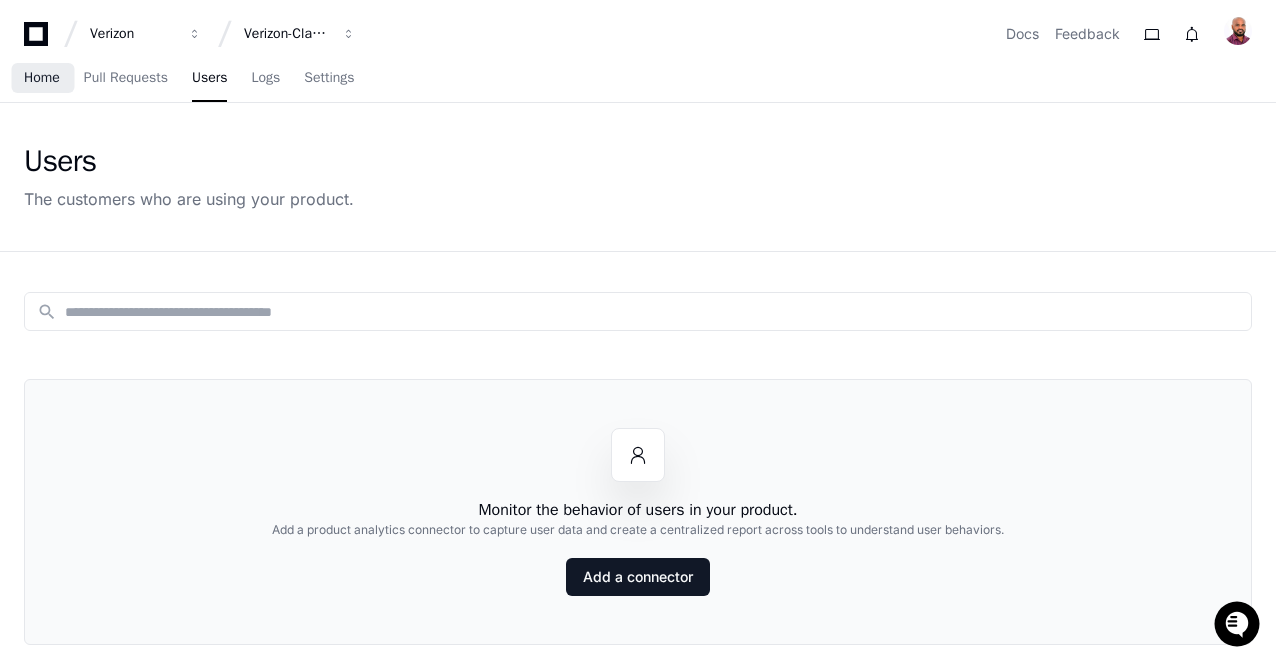 click on "Home" at bounding box center (42, 78) 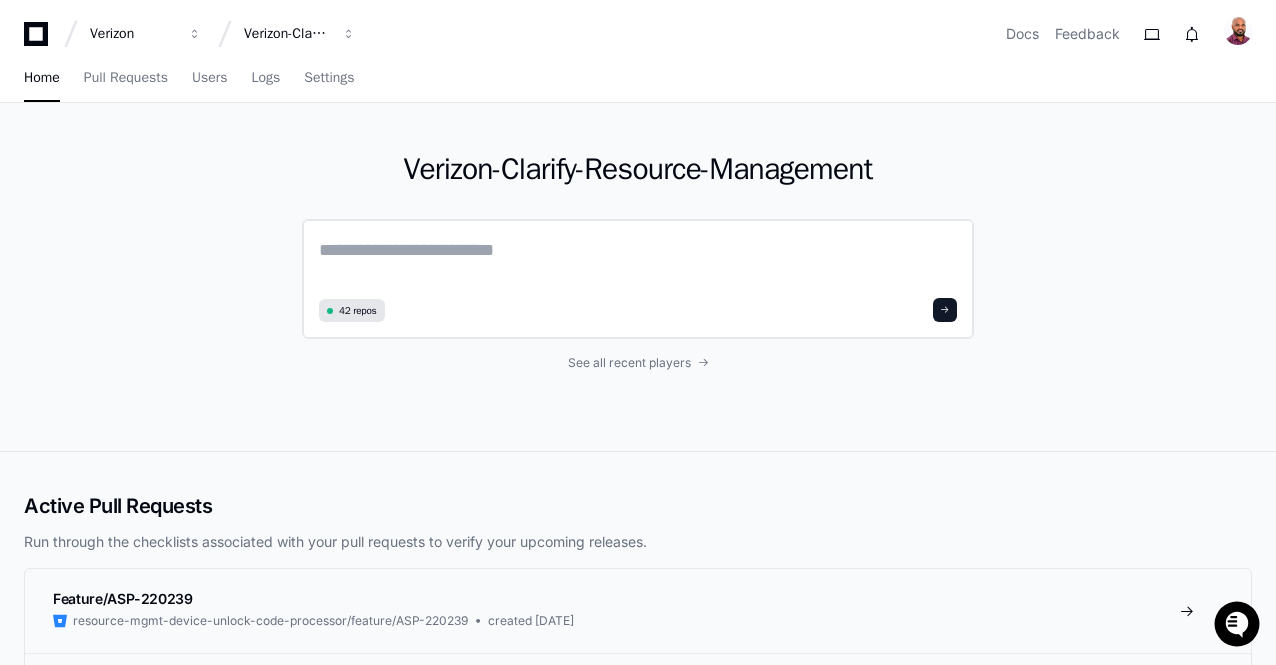 click 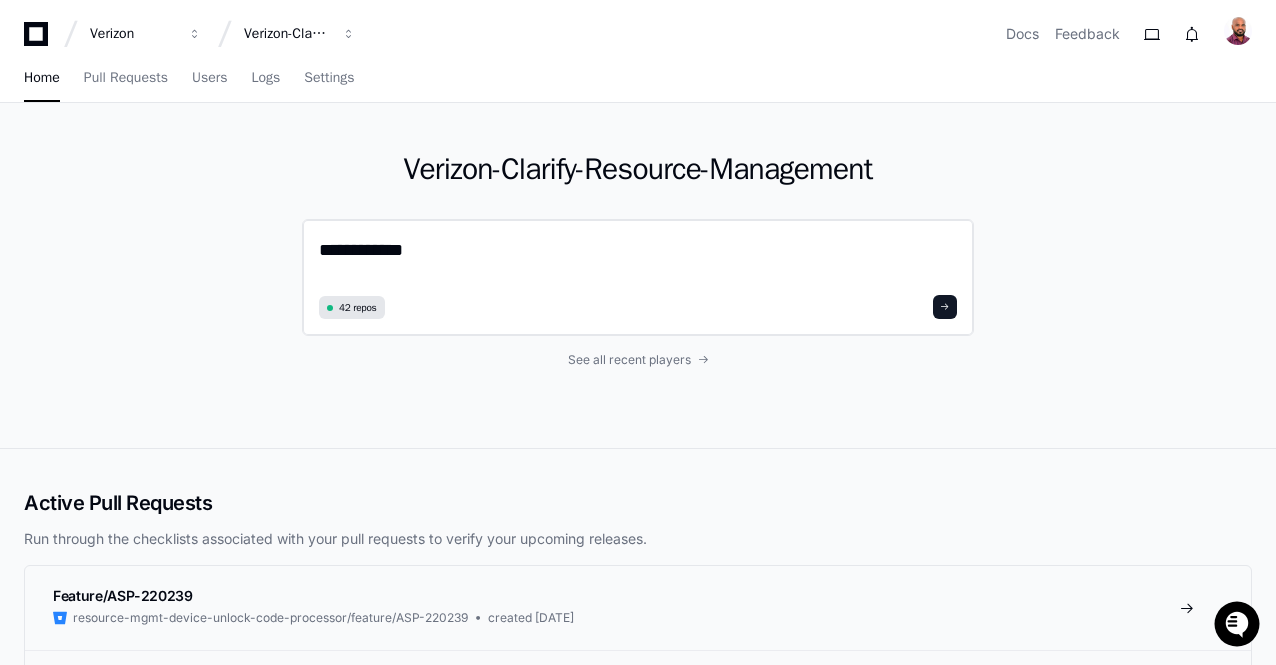 type on "**********" 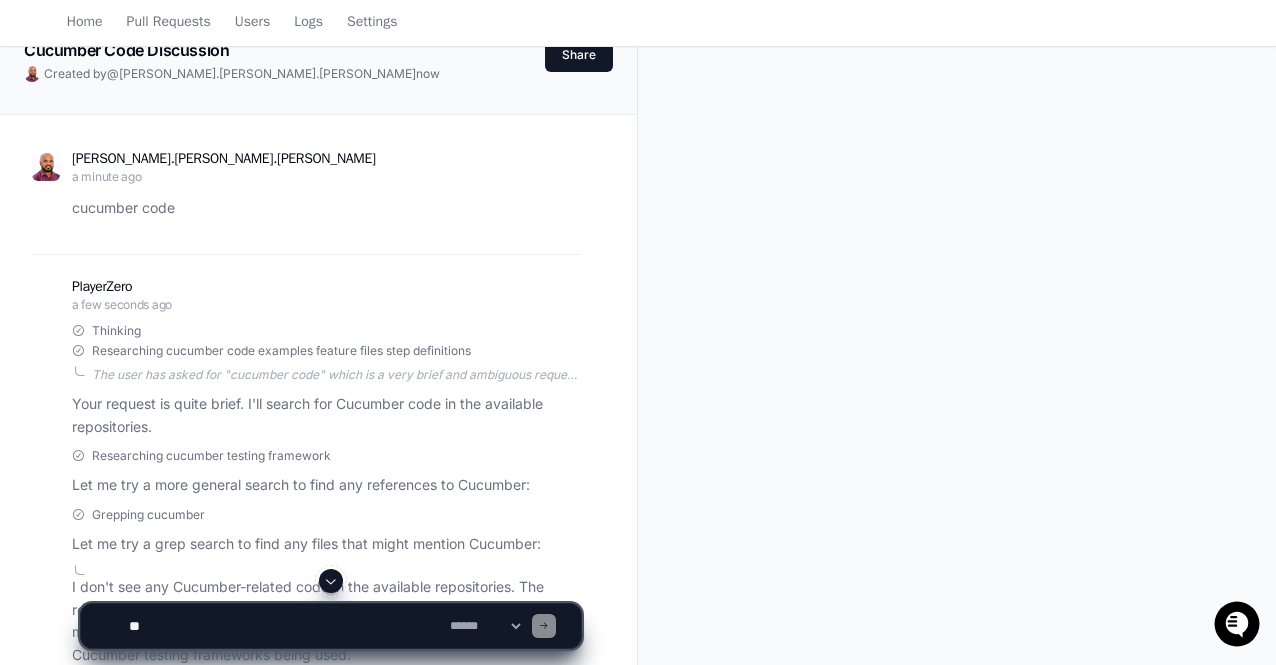 scroll, scrollTop: 0, scrollLeft: 0, axis: both 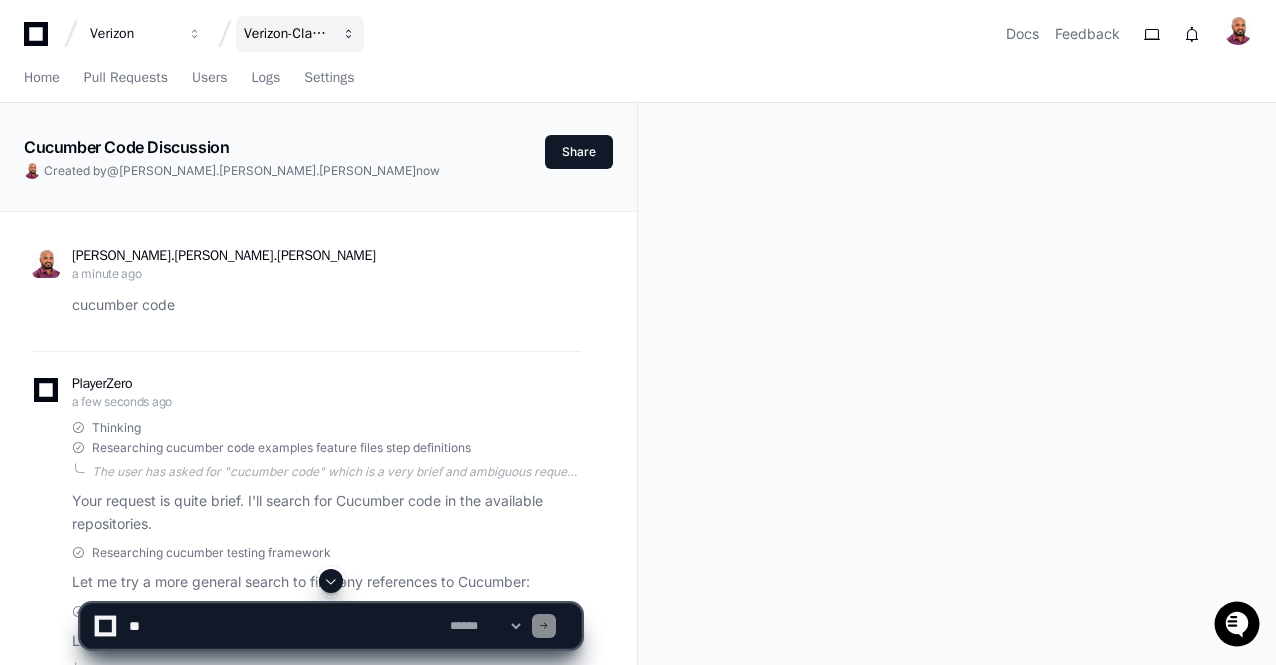 click on "Verizon-Clarify-Resource-Management" at bounding box center [300, 34] 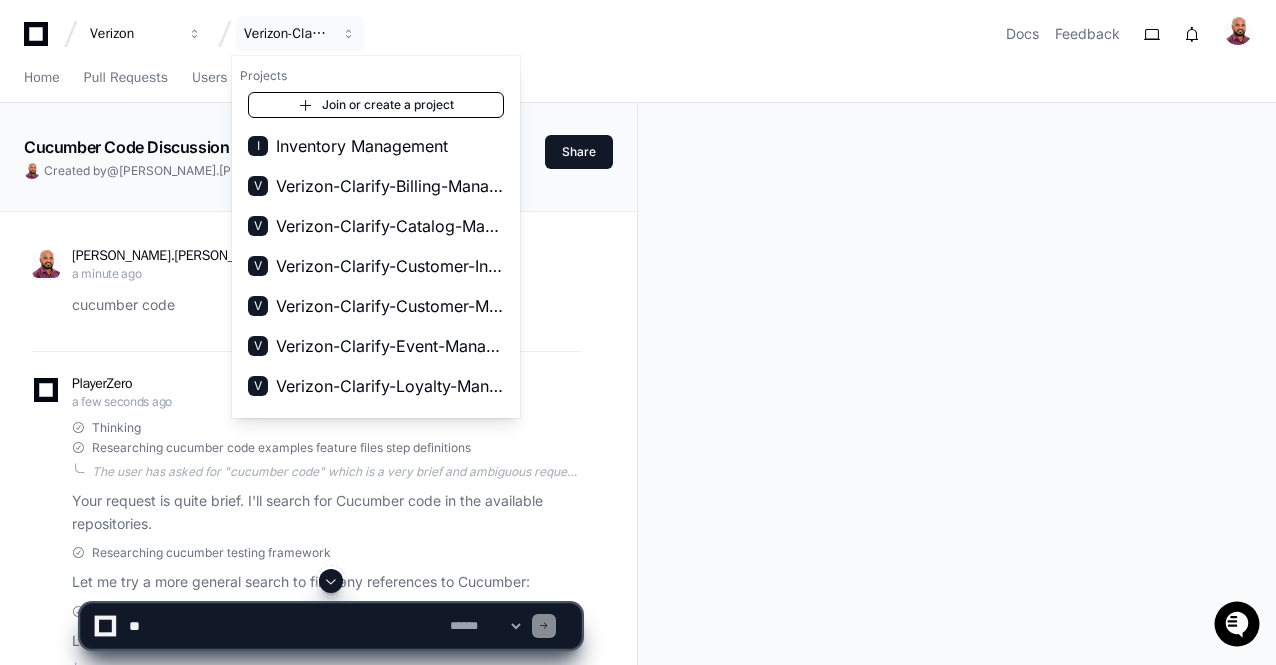 click on "Join or create a project" at bounding box center (376, 105) 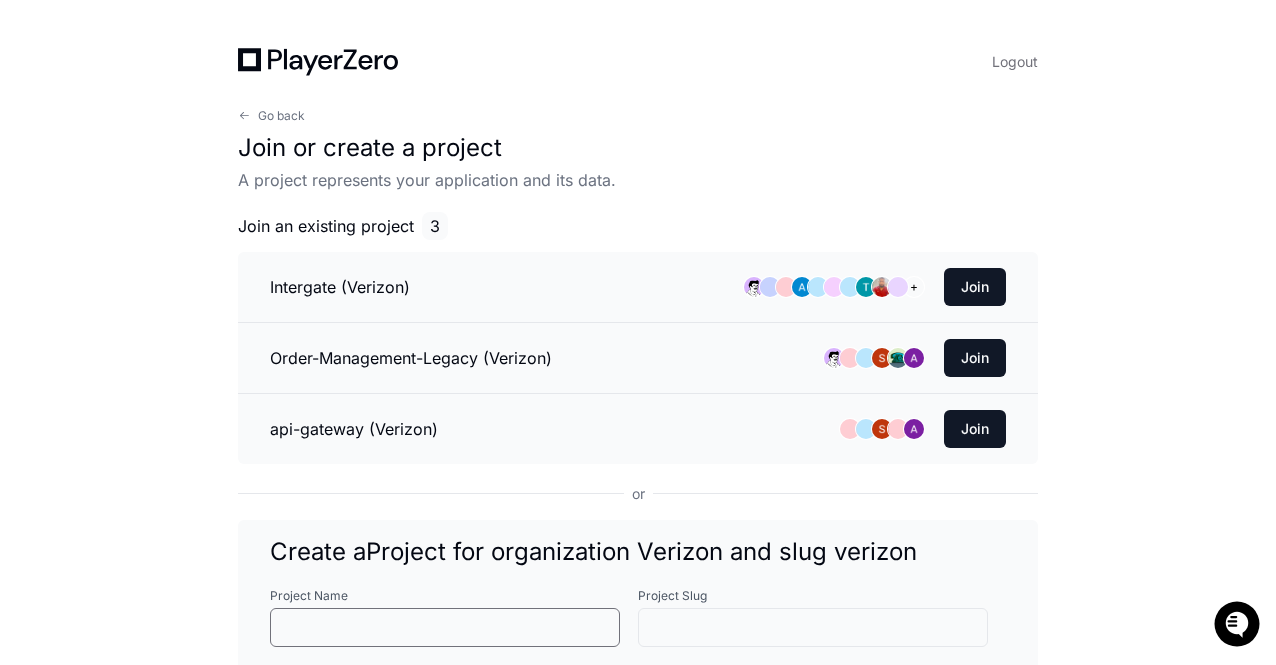 click on "Project Name" at bounding box center [445, 628] 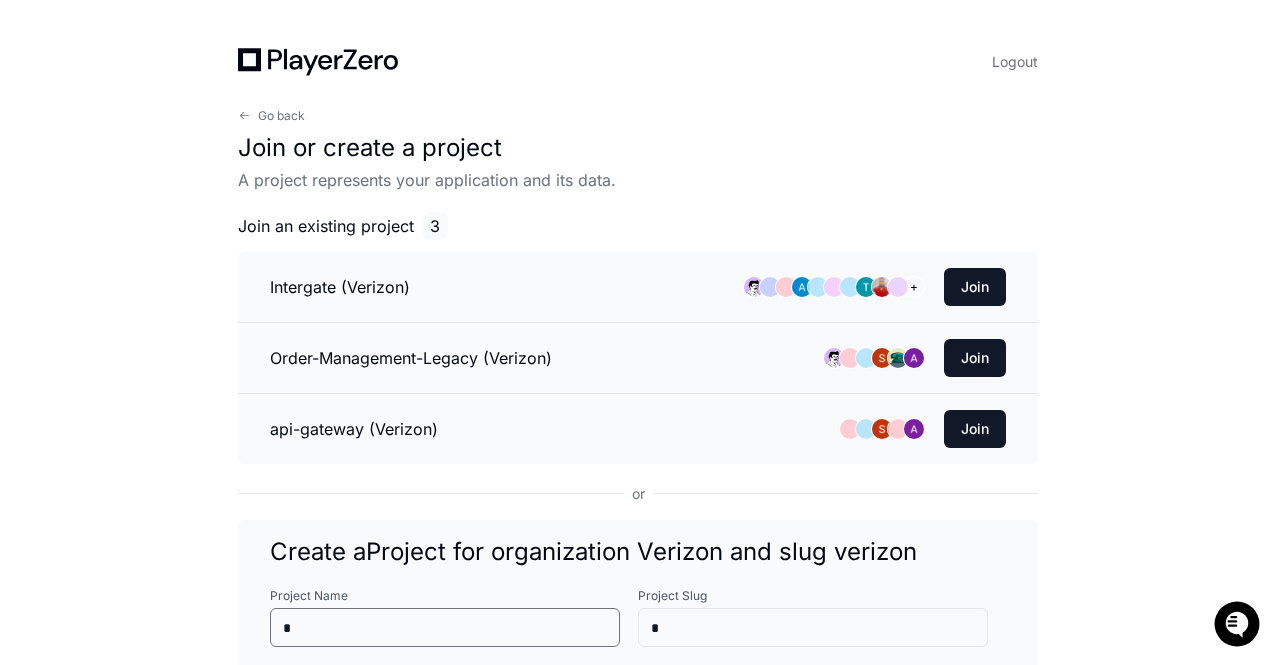 type on "**" 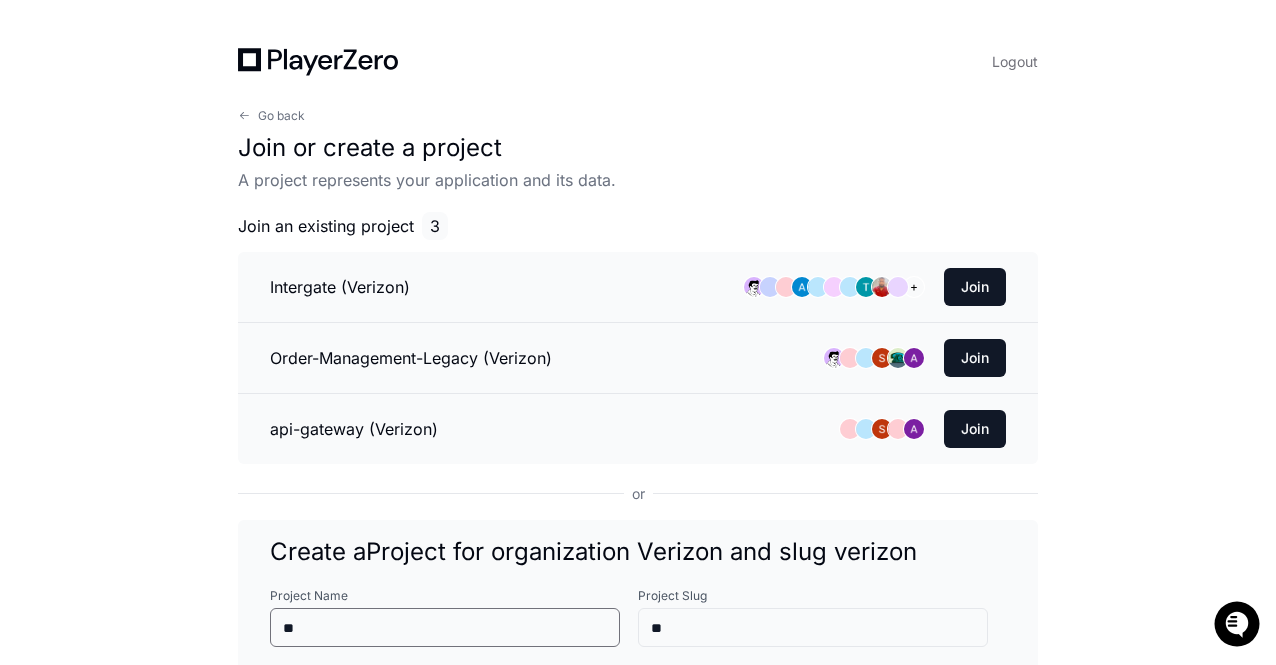 type on "*" 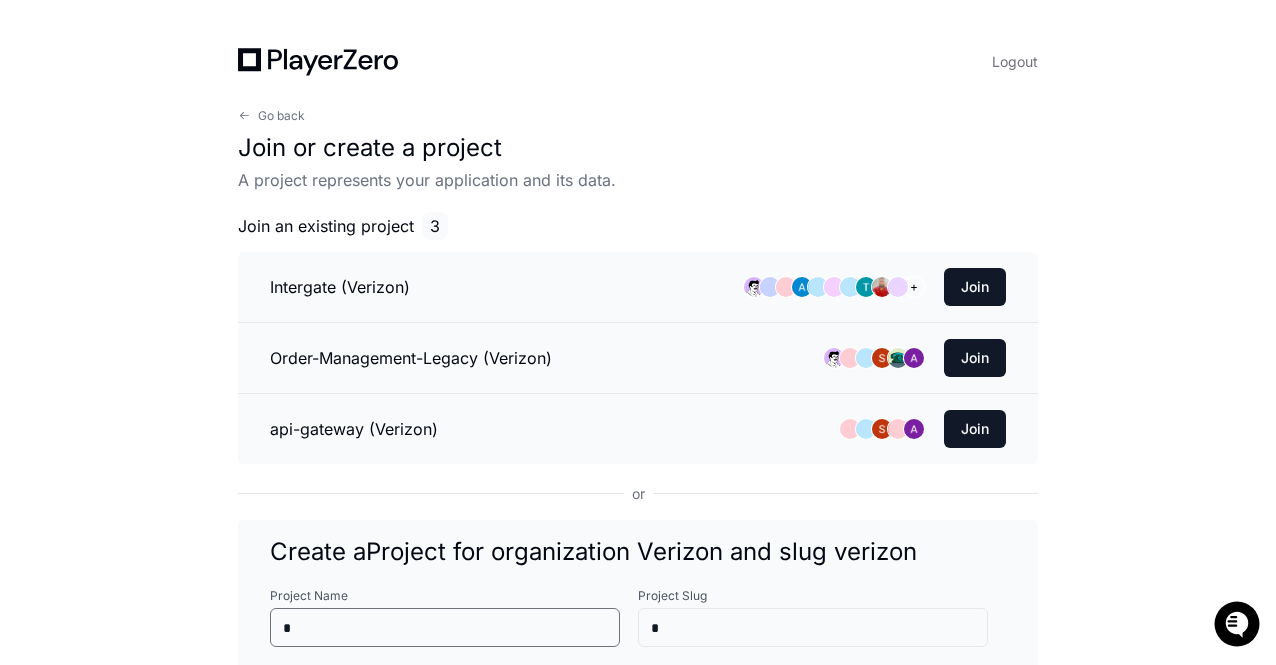 type 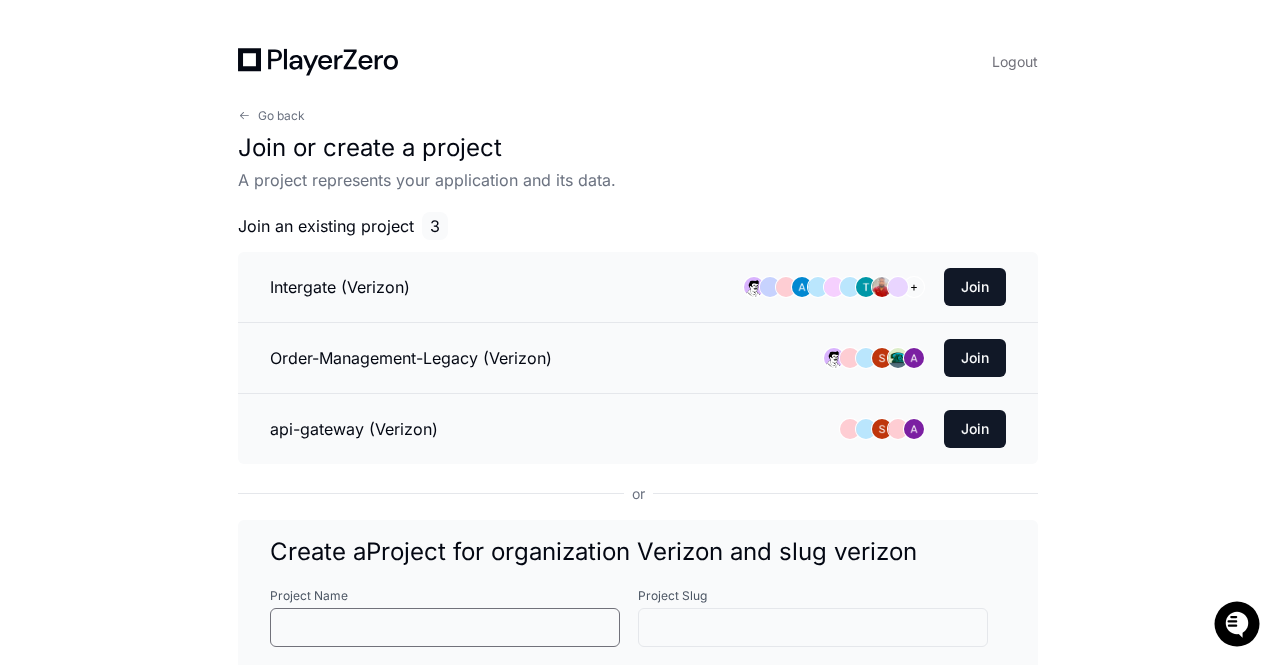 type on "*" 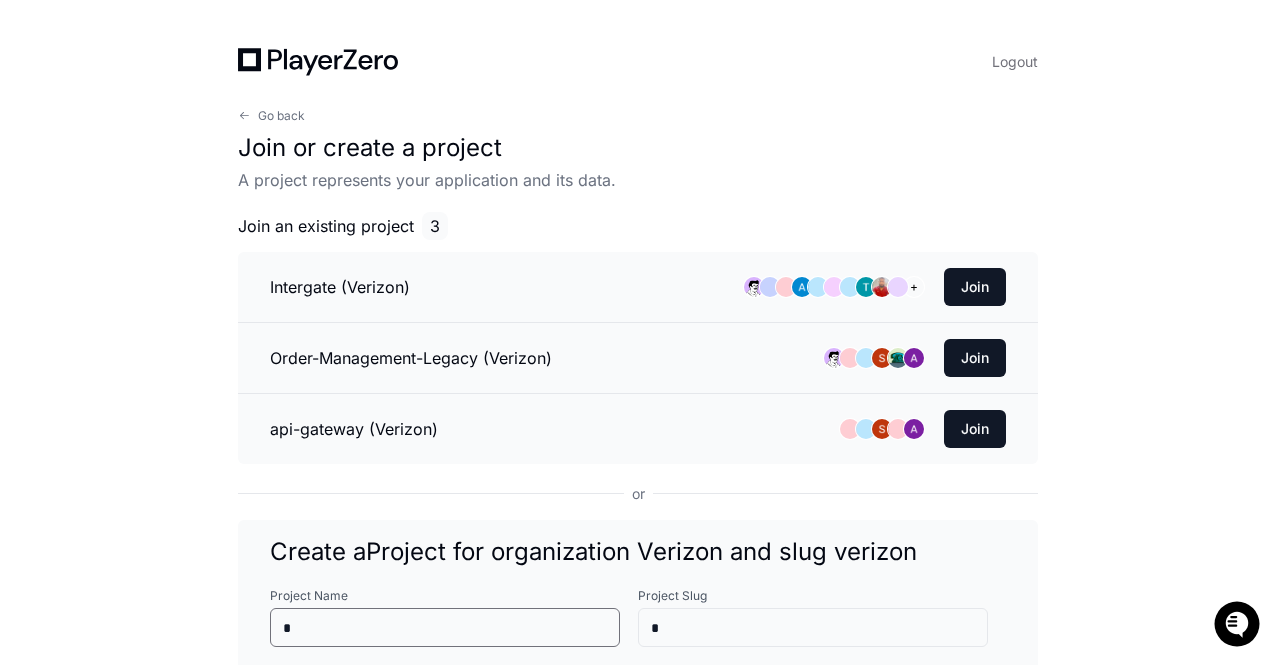 type on "**" 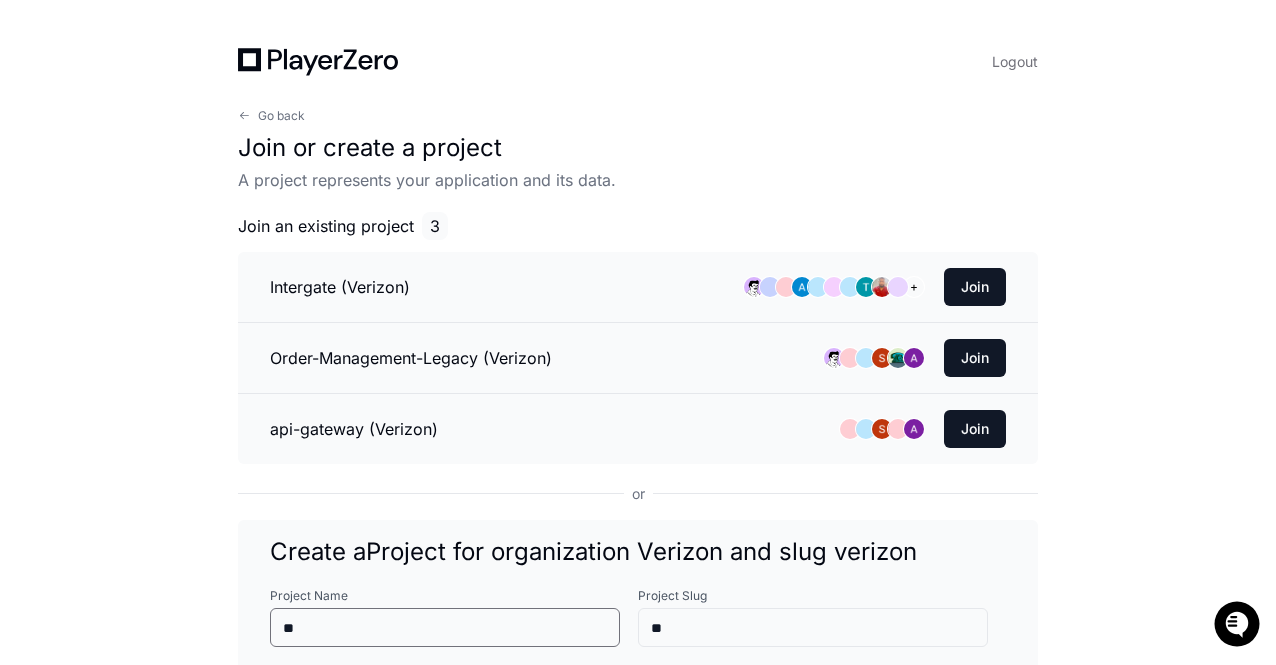 type on "***" 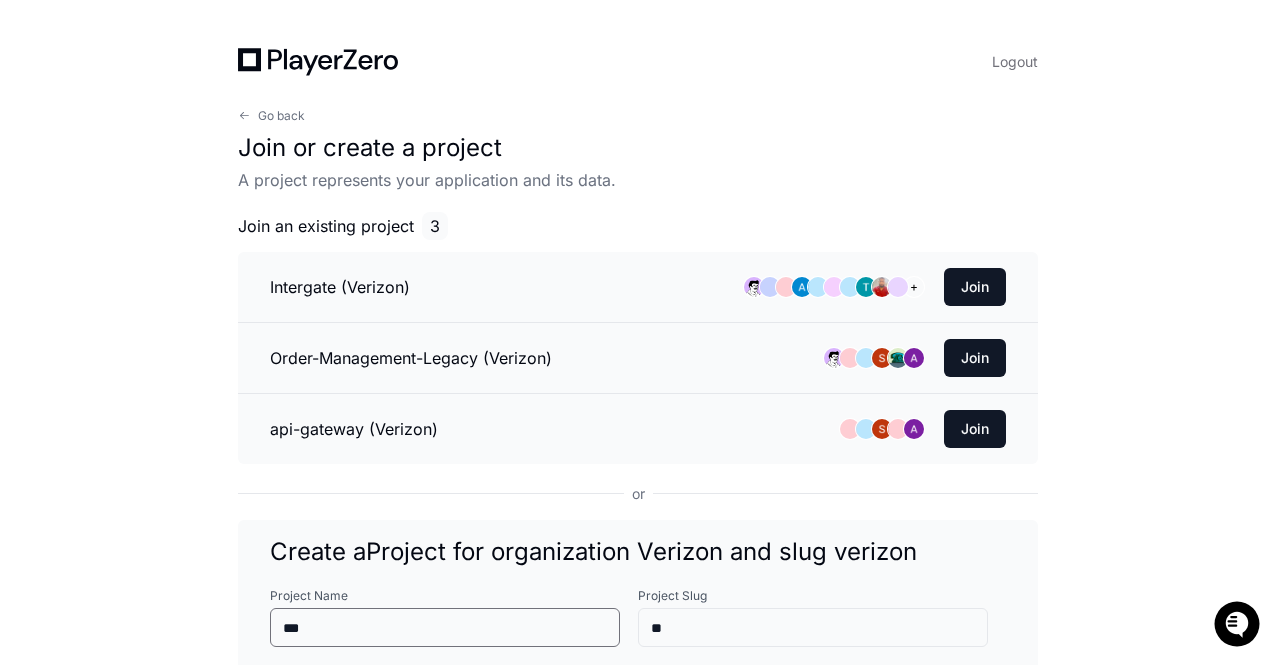 type on "***" 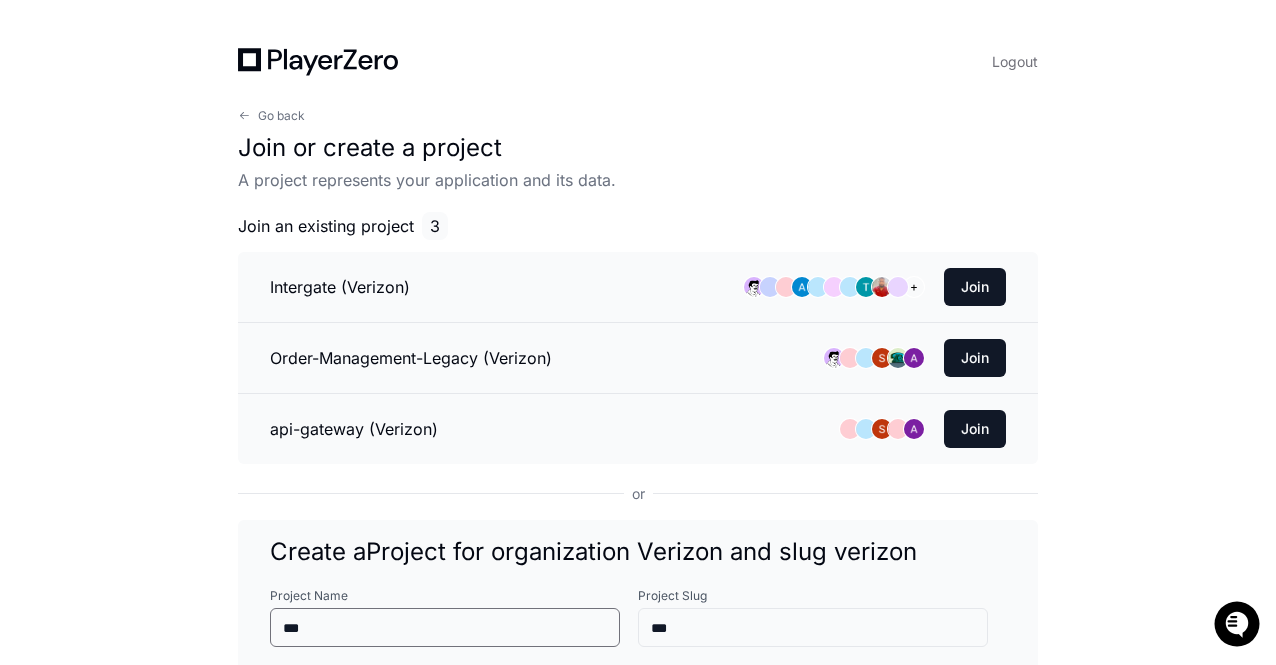 type on "****" 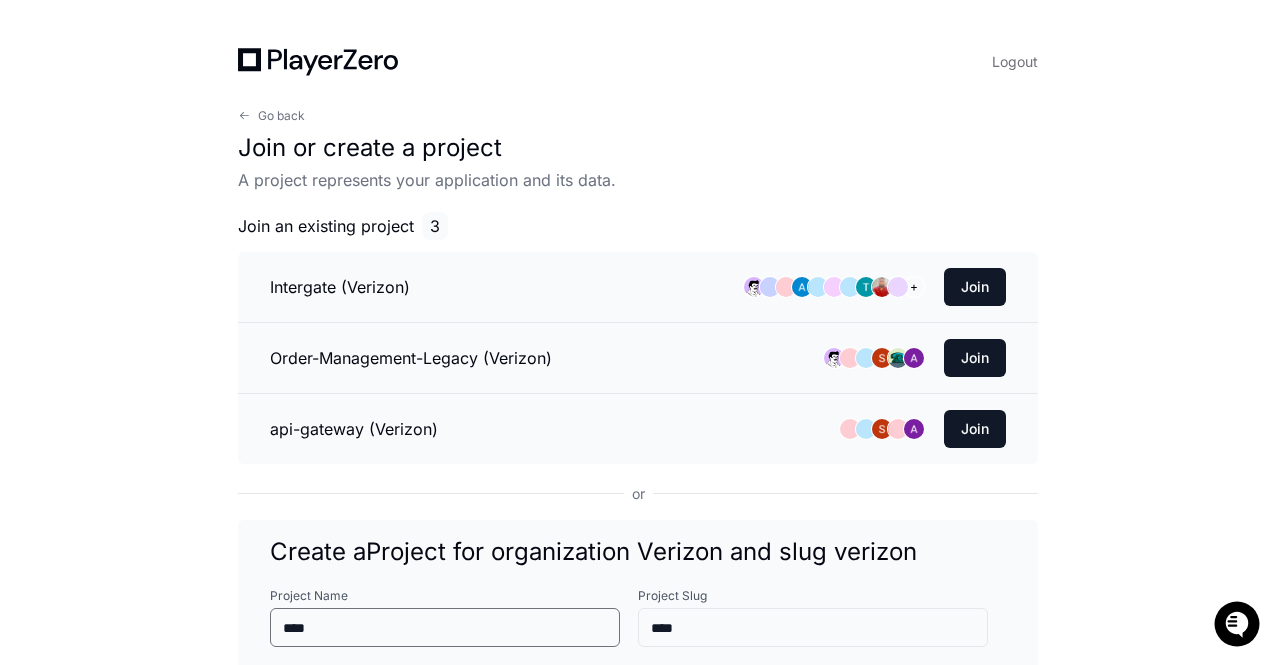 type on "*****" 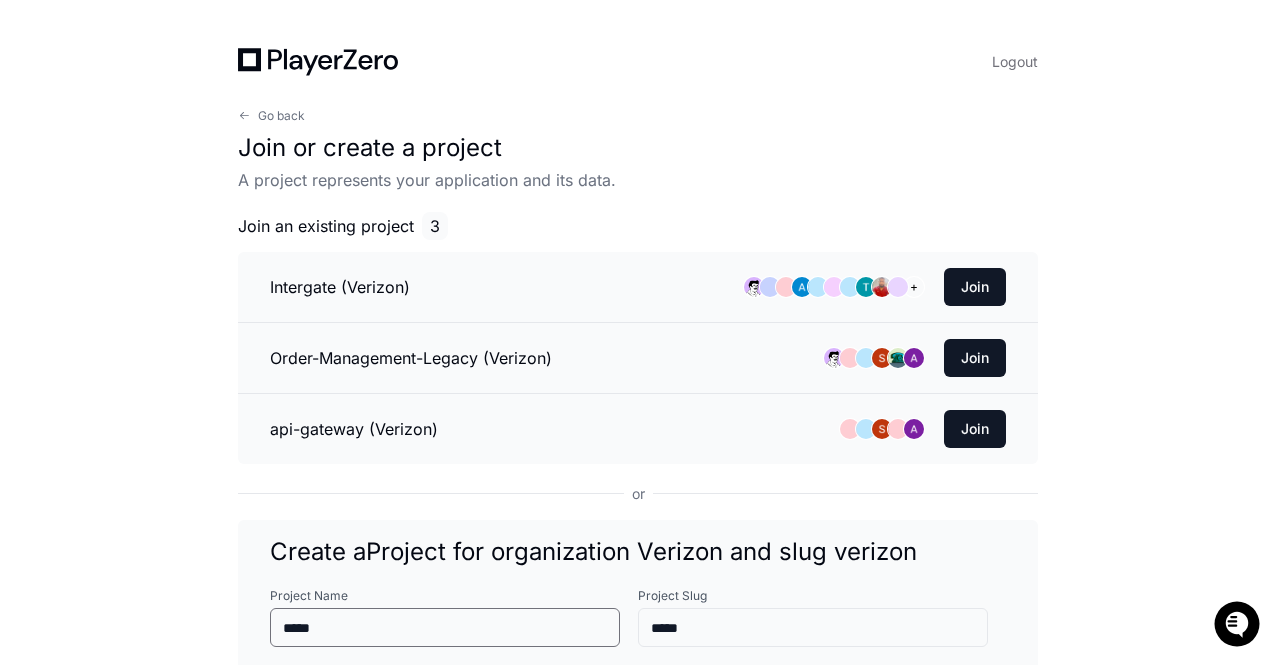 type on "******" 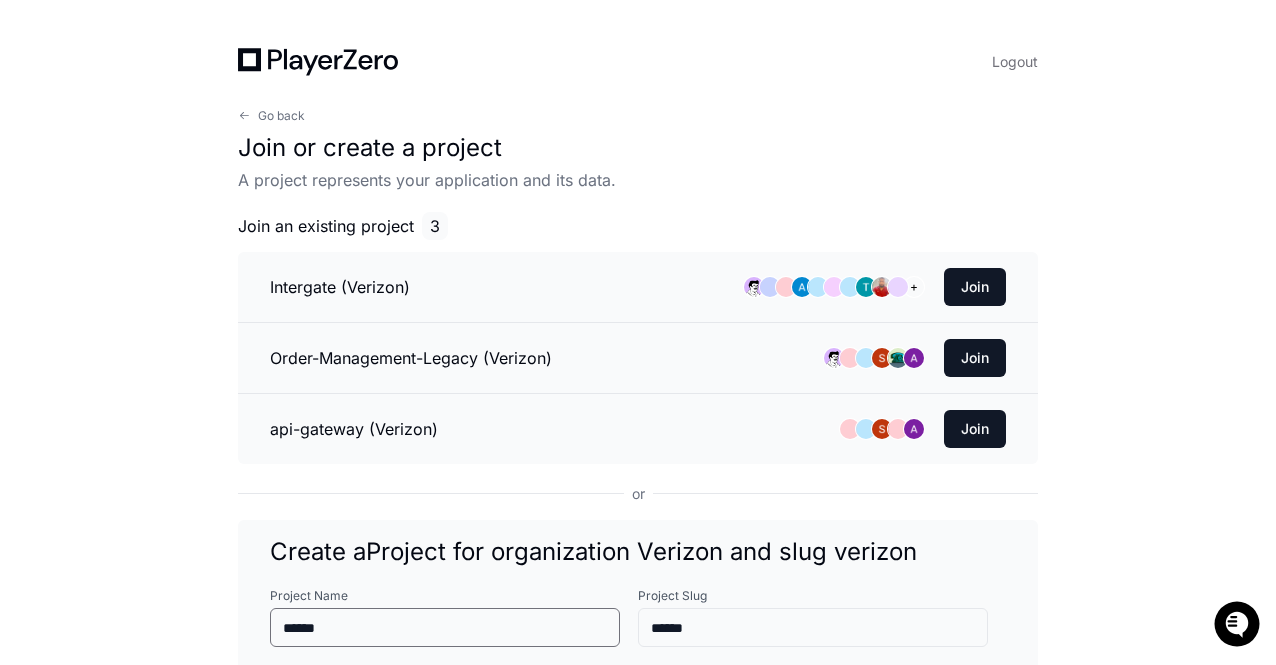type on "*******" 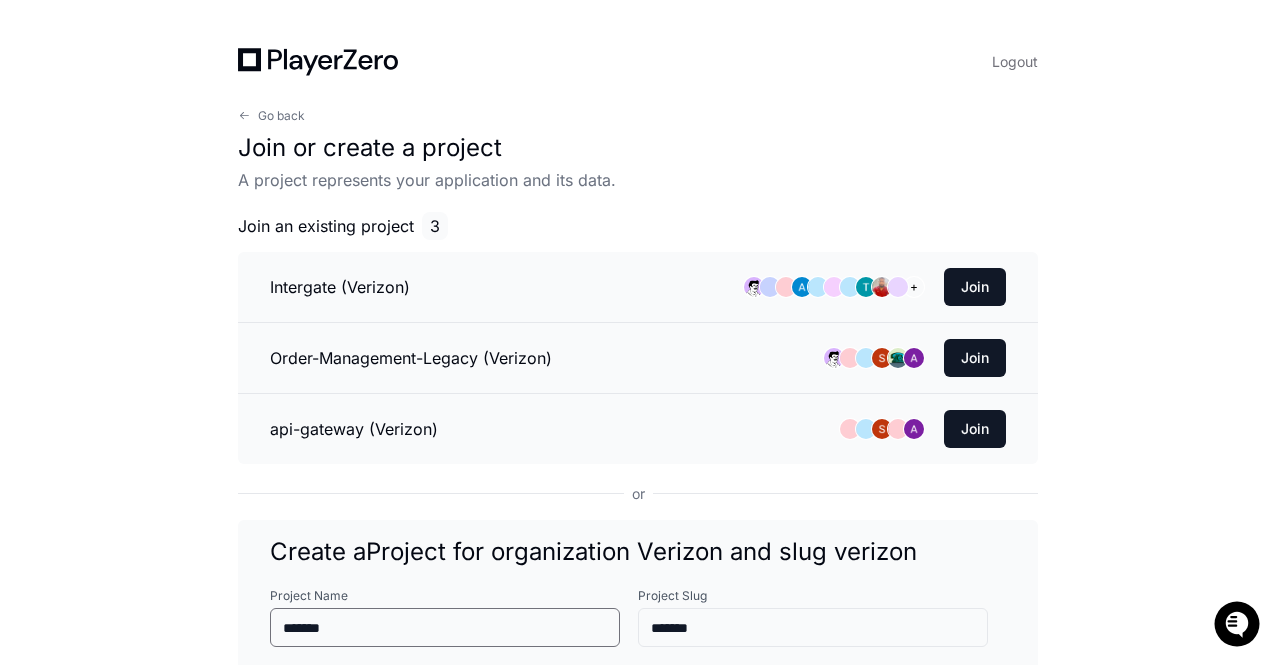type on "********" 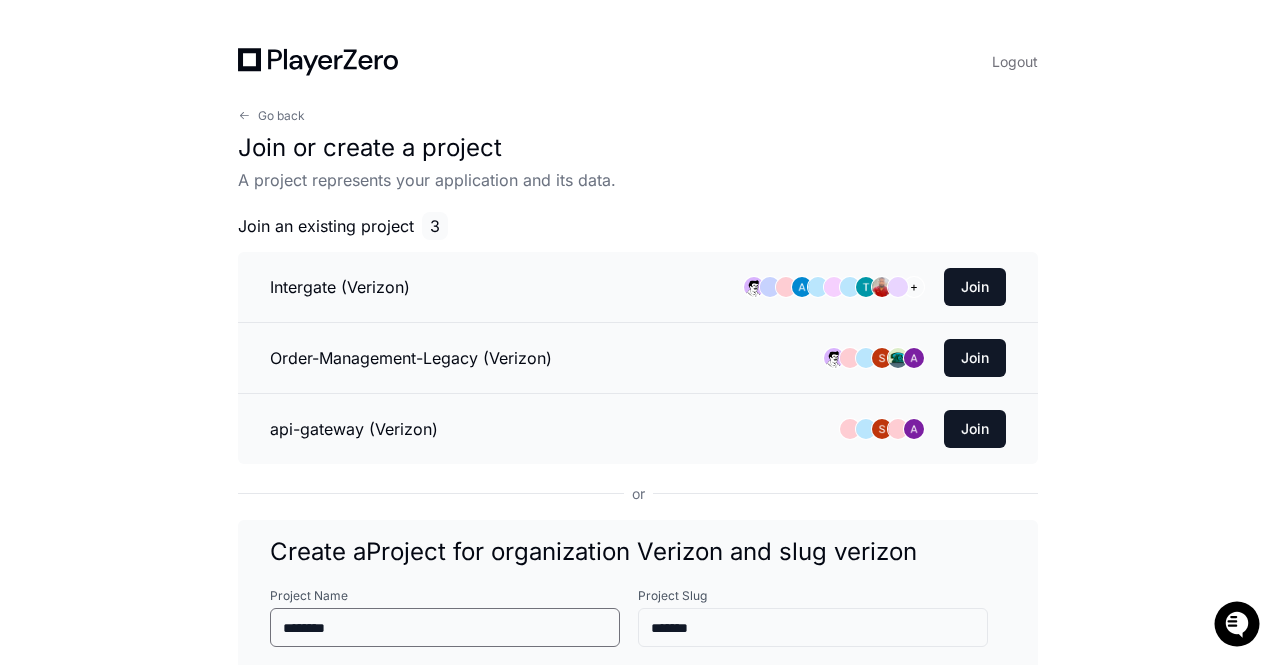 type on "********" 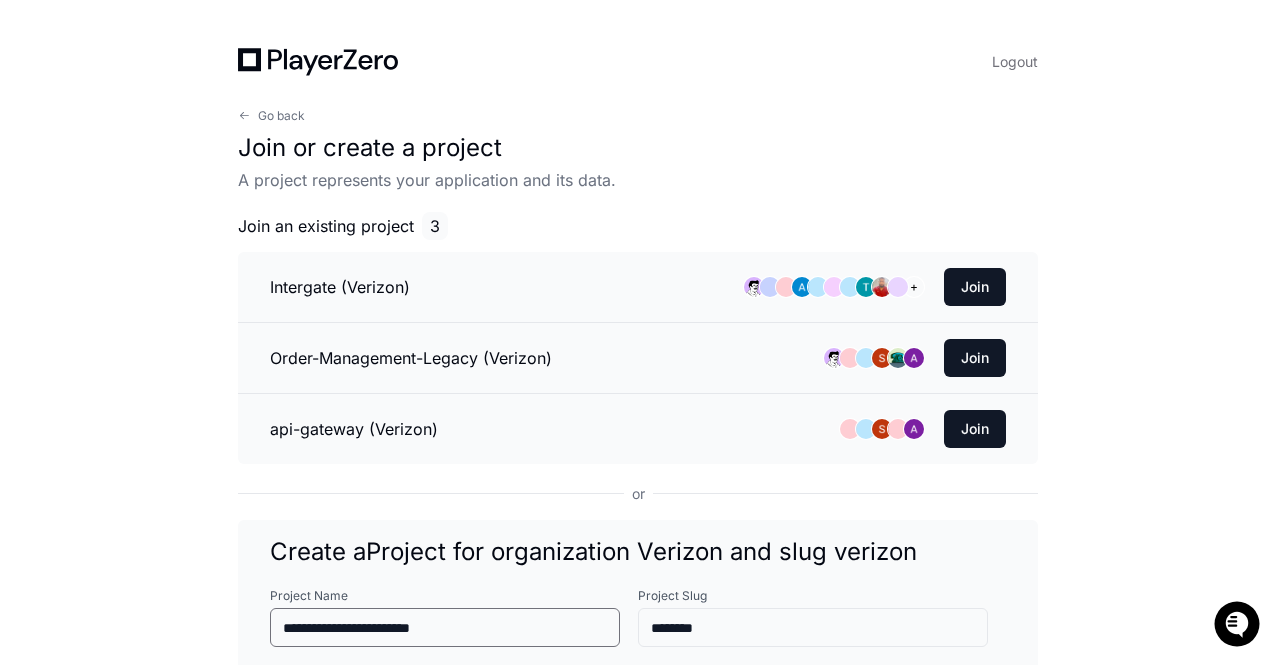 type on "**********" 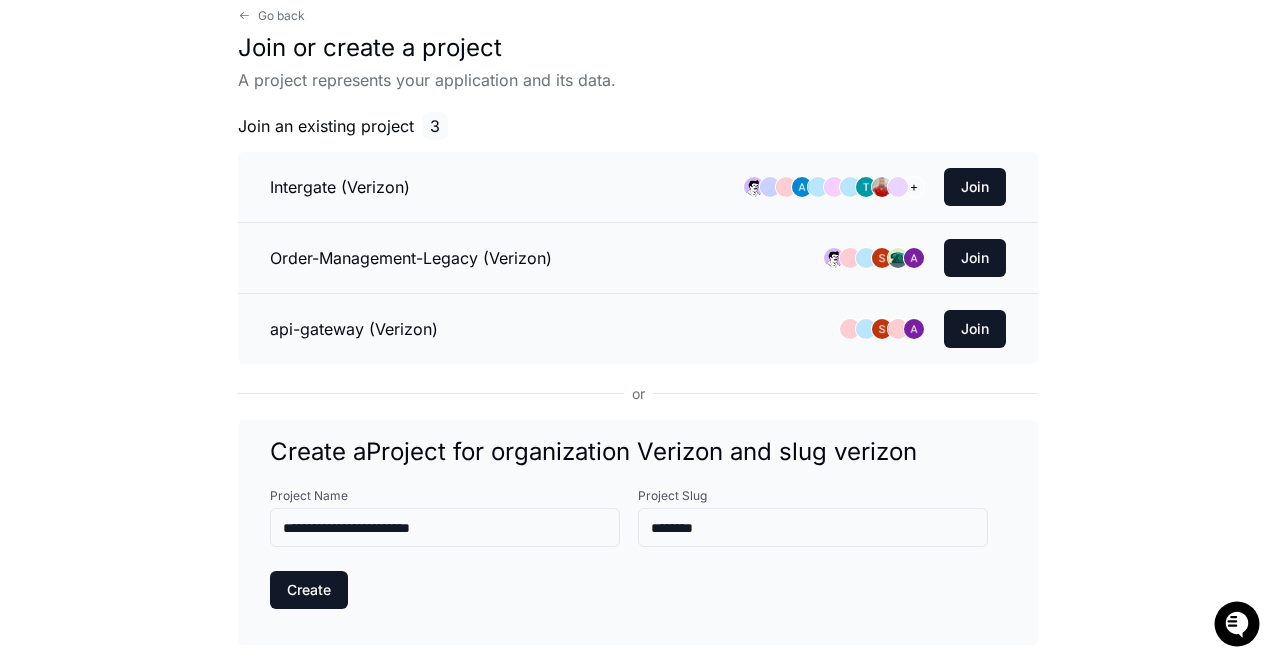 scroll, scrollTop: 200, scrollLeft: 0, axis: vertical 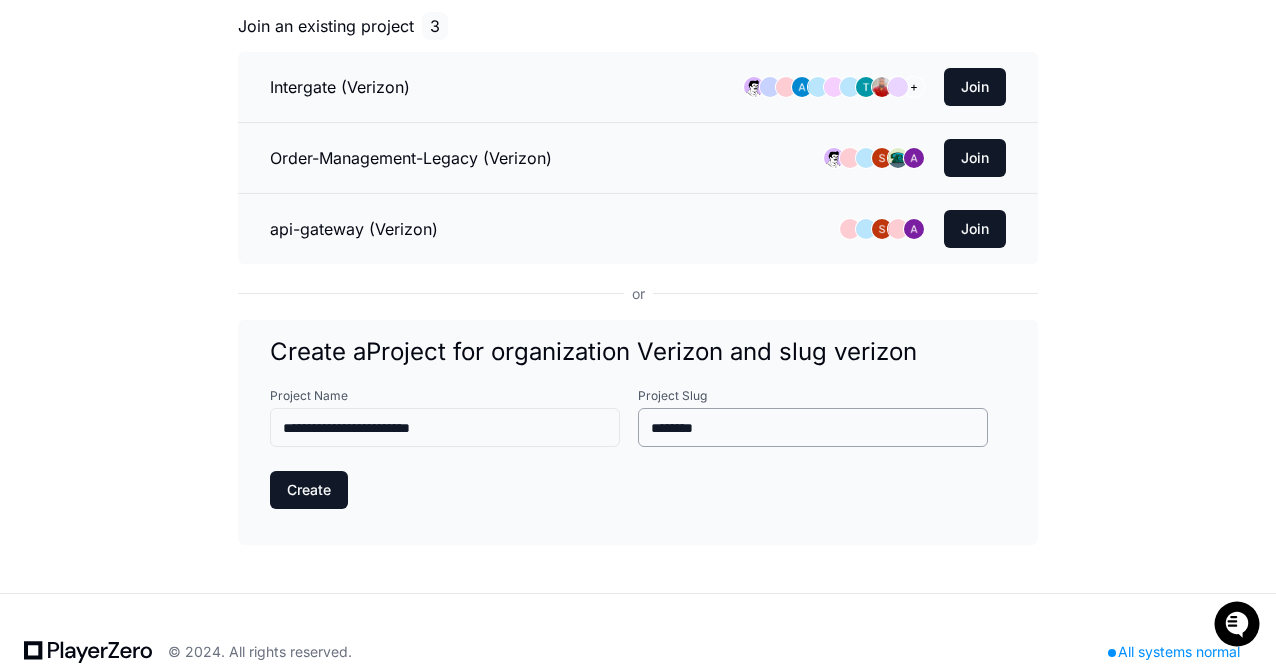 click on "********" at bounding box center (813, 428) 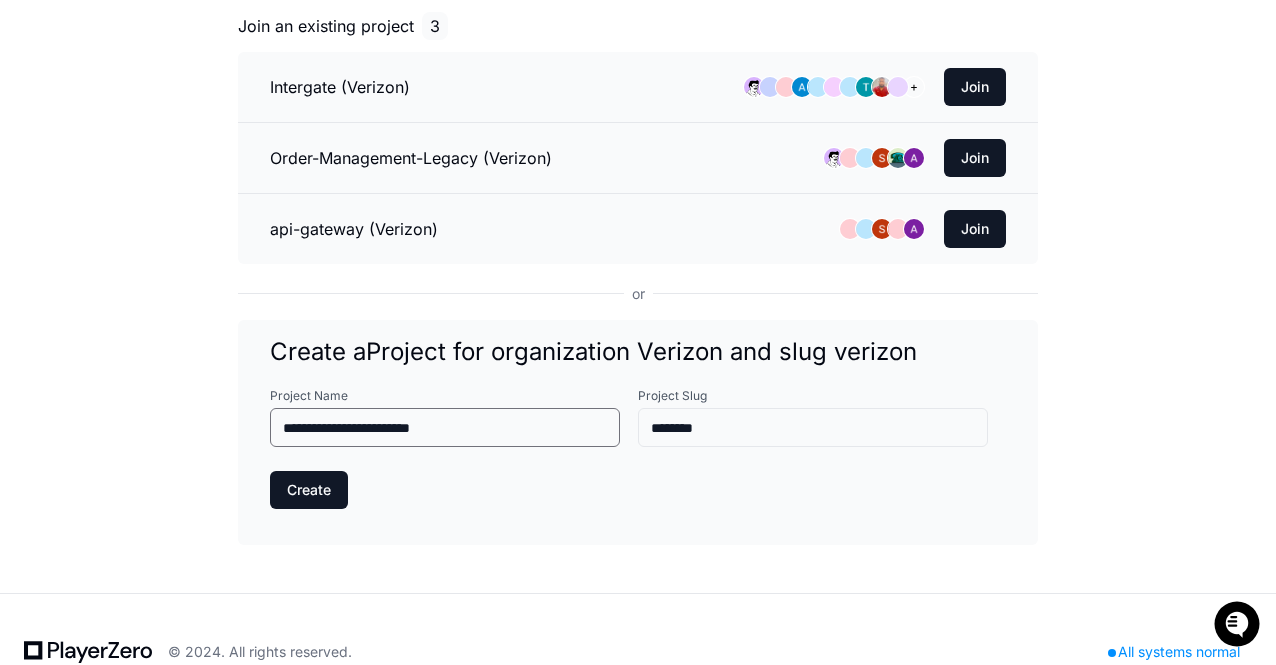 click on "**********" at bounding box center (445, 428) 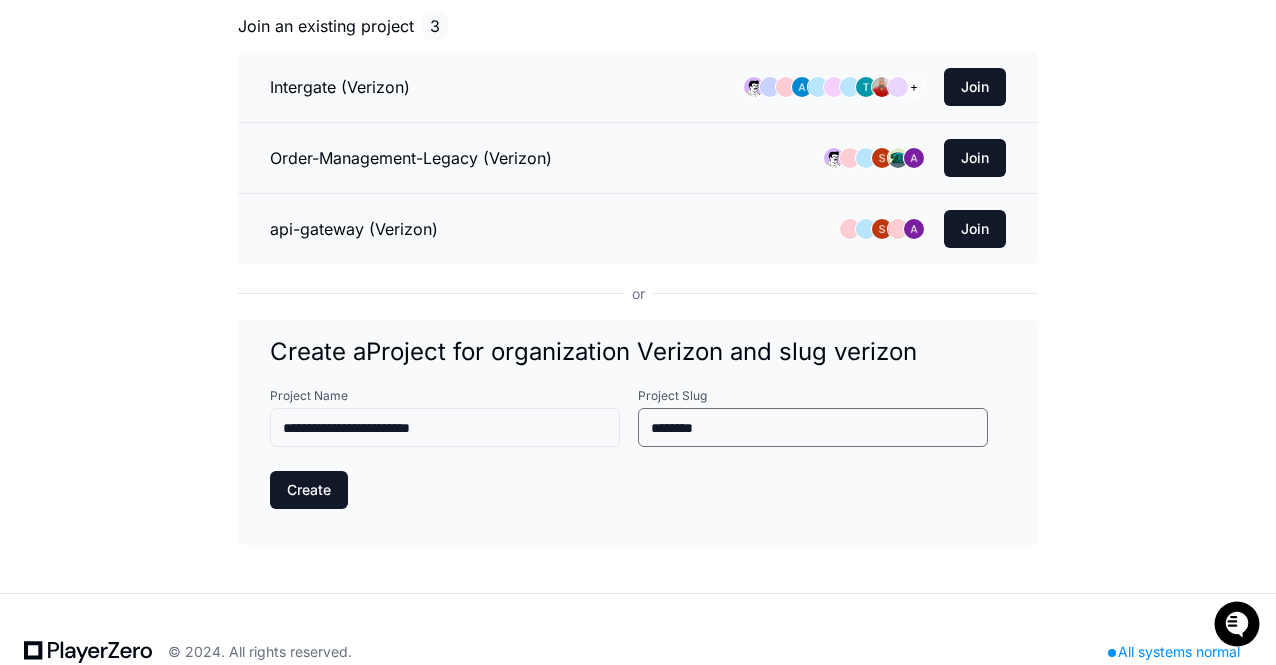 click on "********" at bounding box center (813, 428) 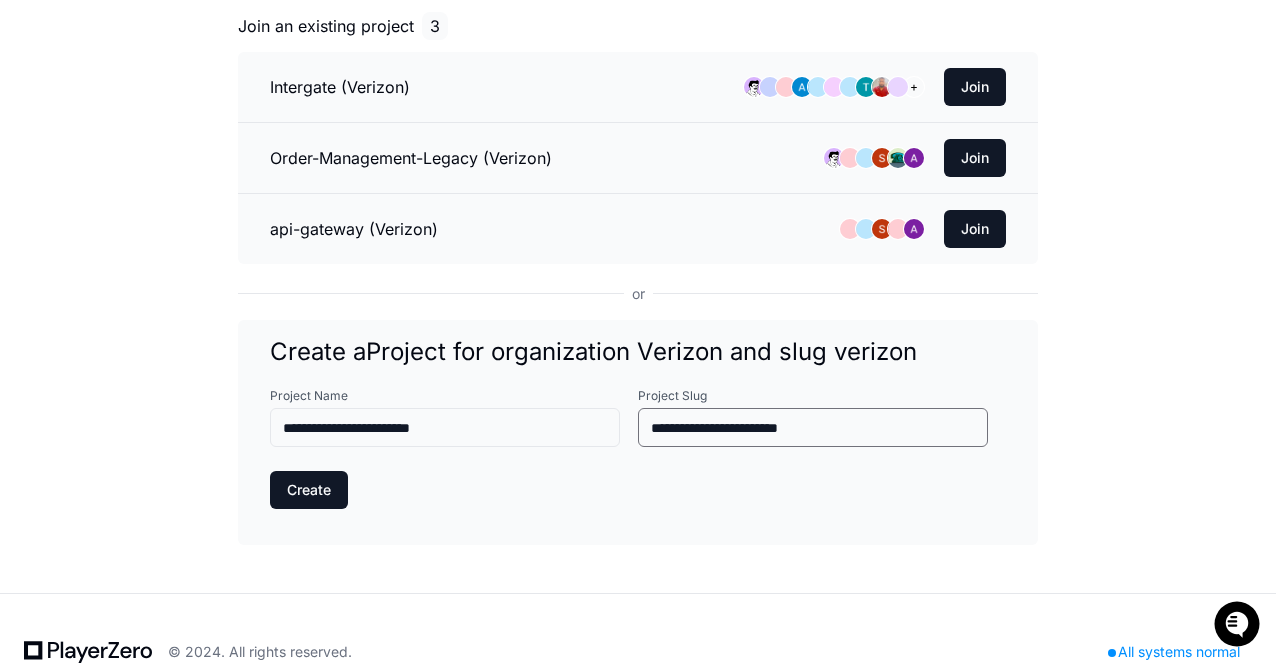 type on "********" 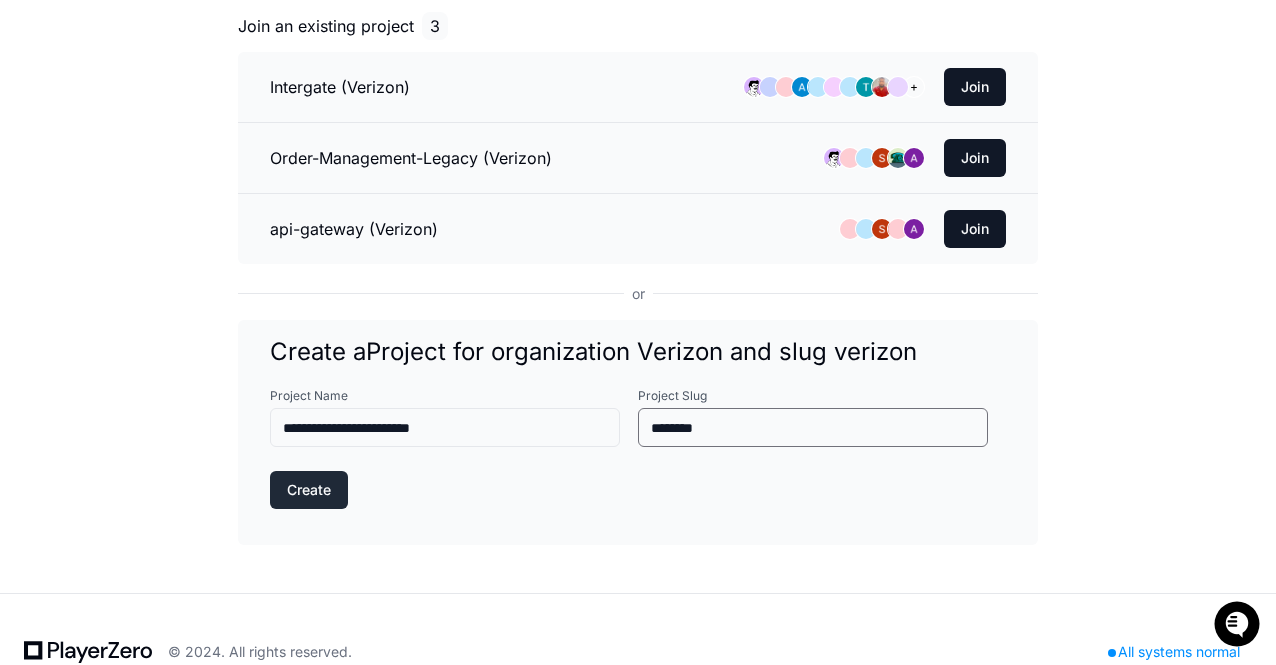 click on "Create" 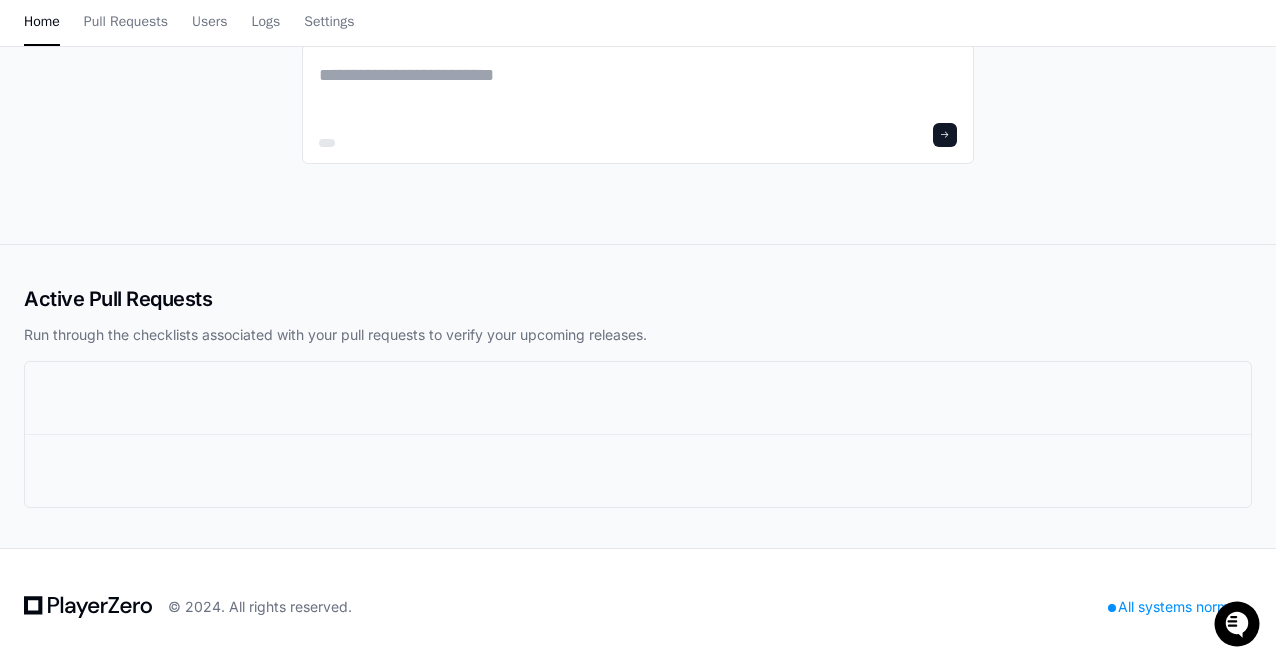 scroll, scrollTop: 0, scrollLeft: 0, axis: both 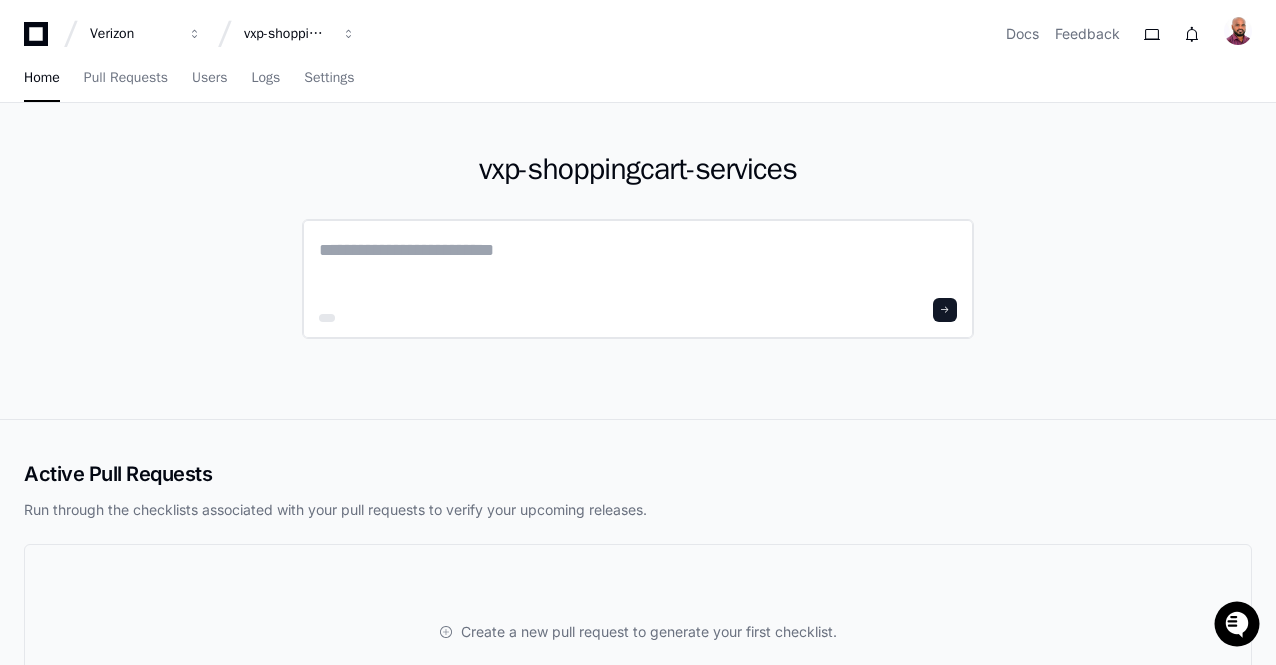 click 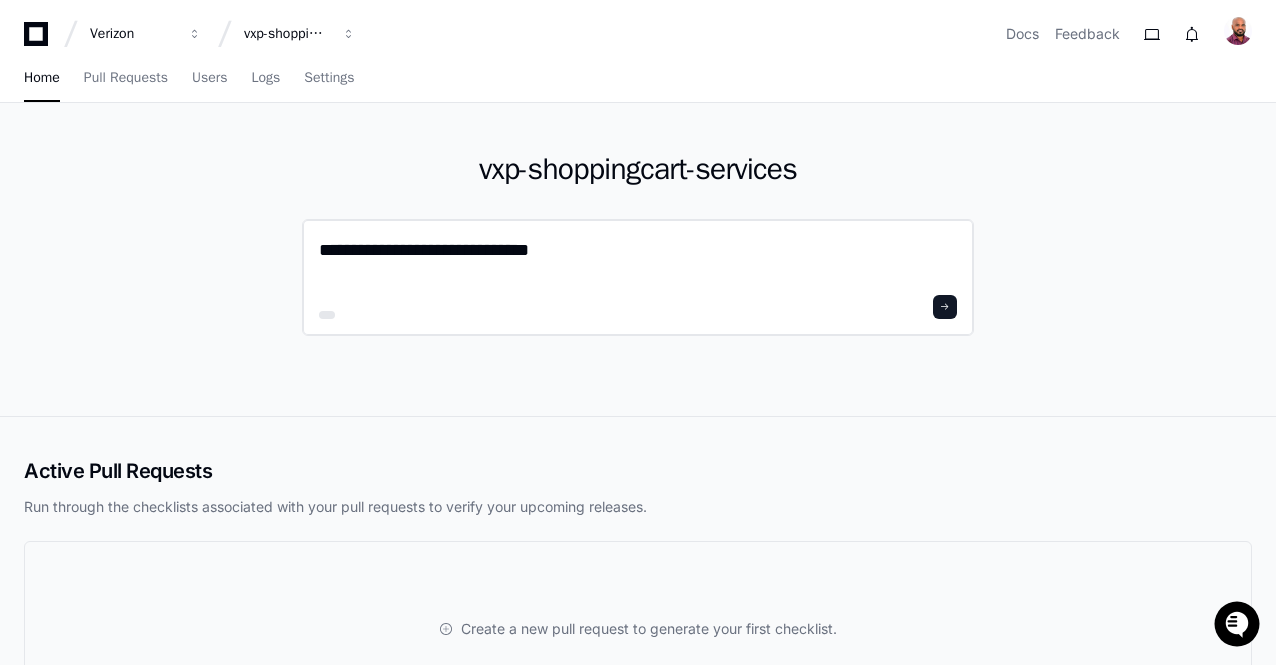 type on "**********" 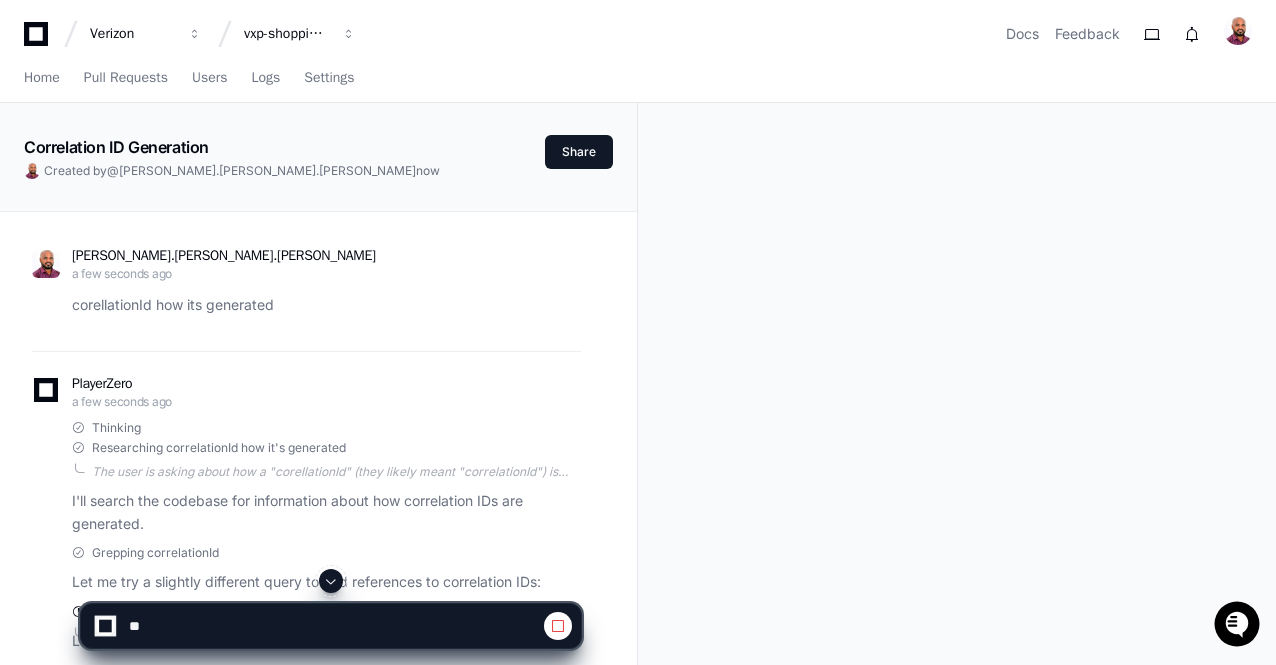 click 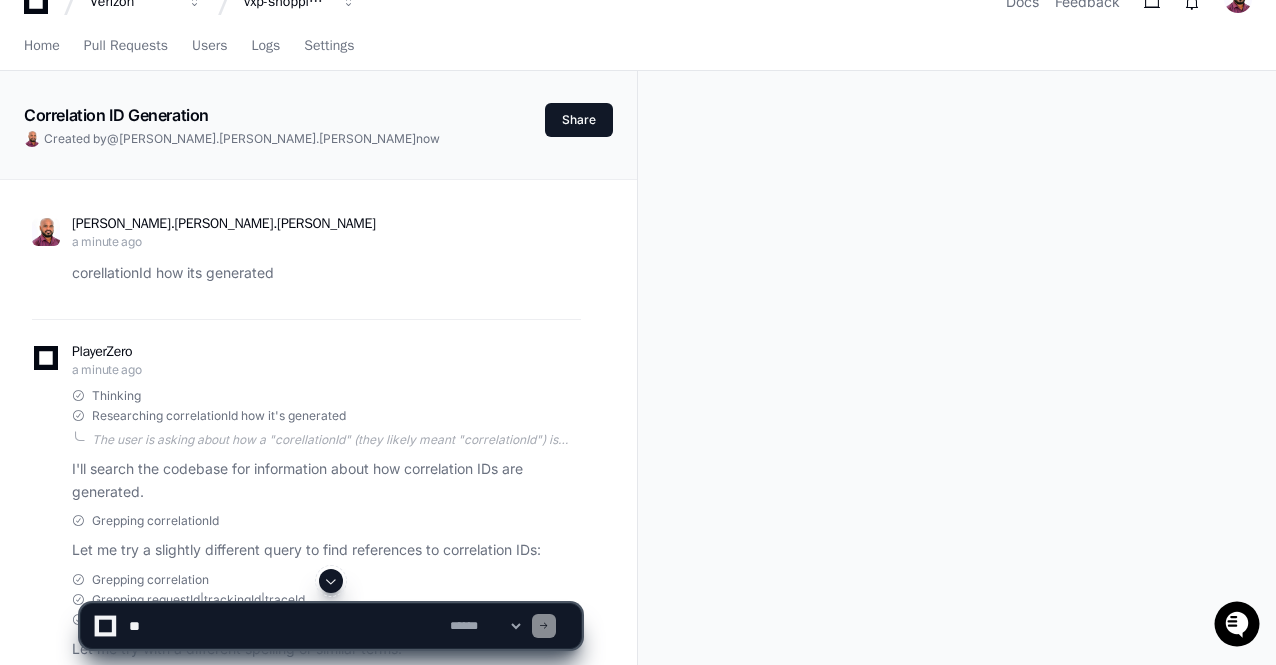 scroll, scrollTop: 0, scrollLeft: 0, axis: both 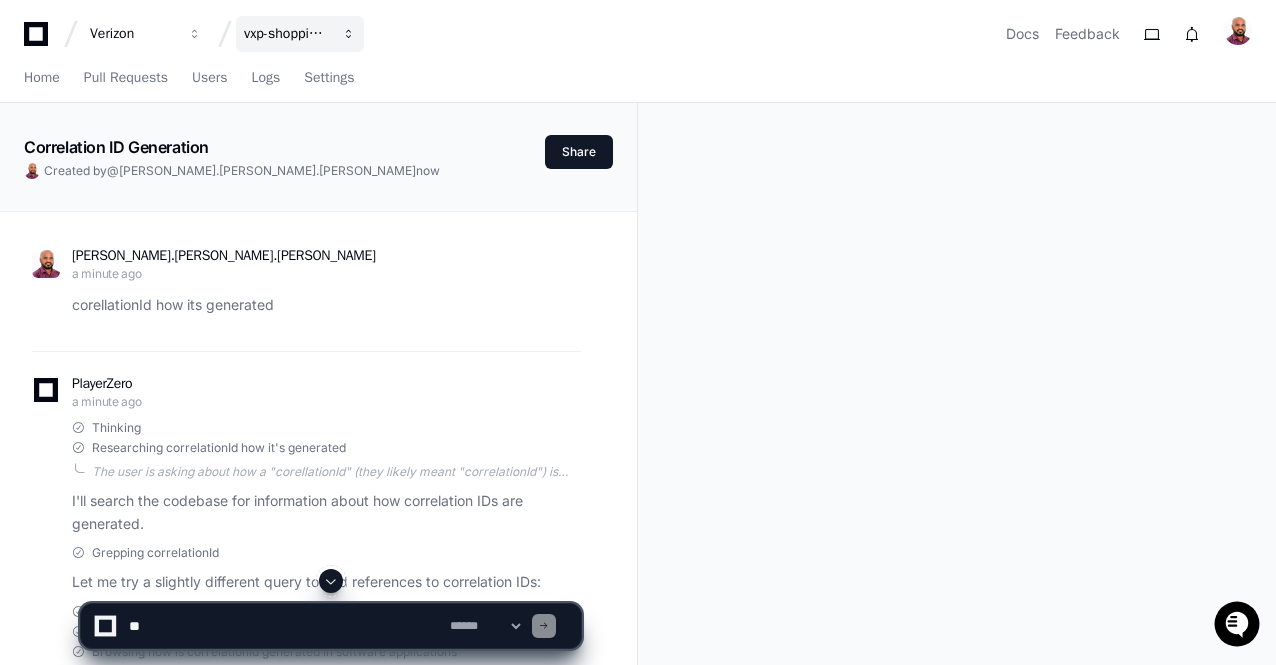 click on "vxp-shoppingcart-services" at bounding box center (133, 34) 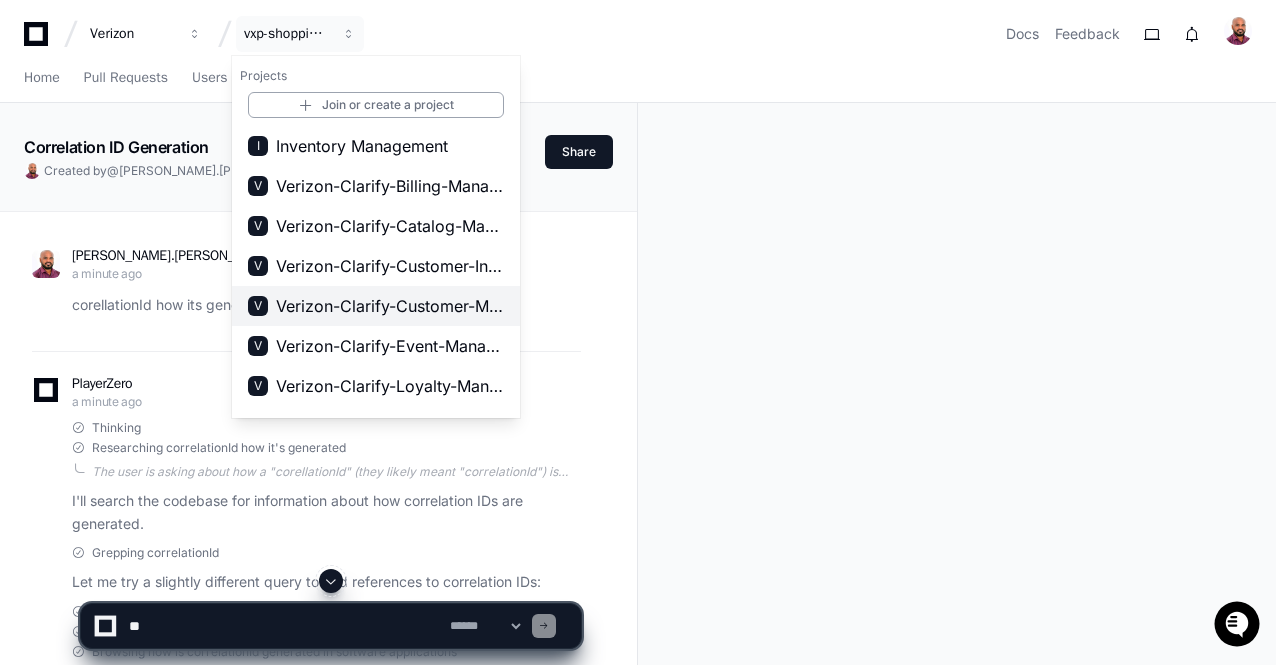 click on "Verizon-Clarify-Customer-Management" at bounding box center (390, 306) 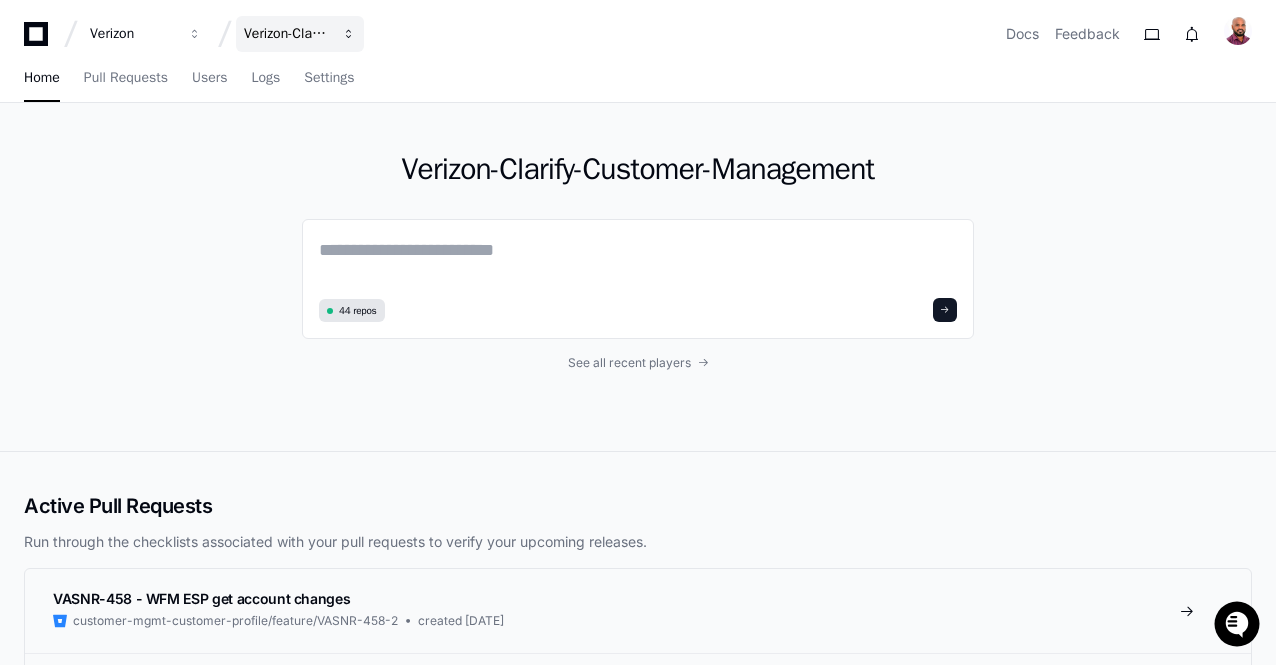 click on "Verizon-Clarify-Customer-Management" at bounding box center [133, 34] 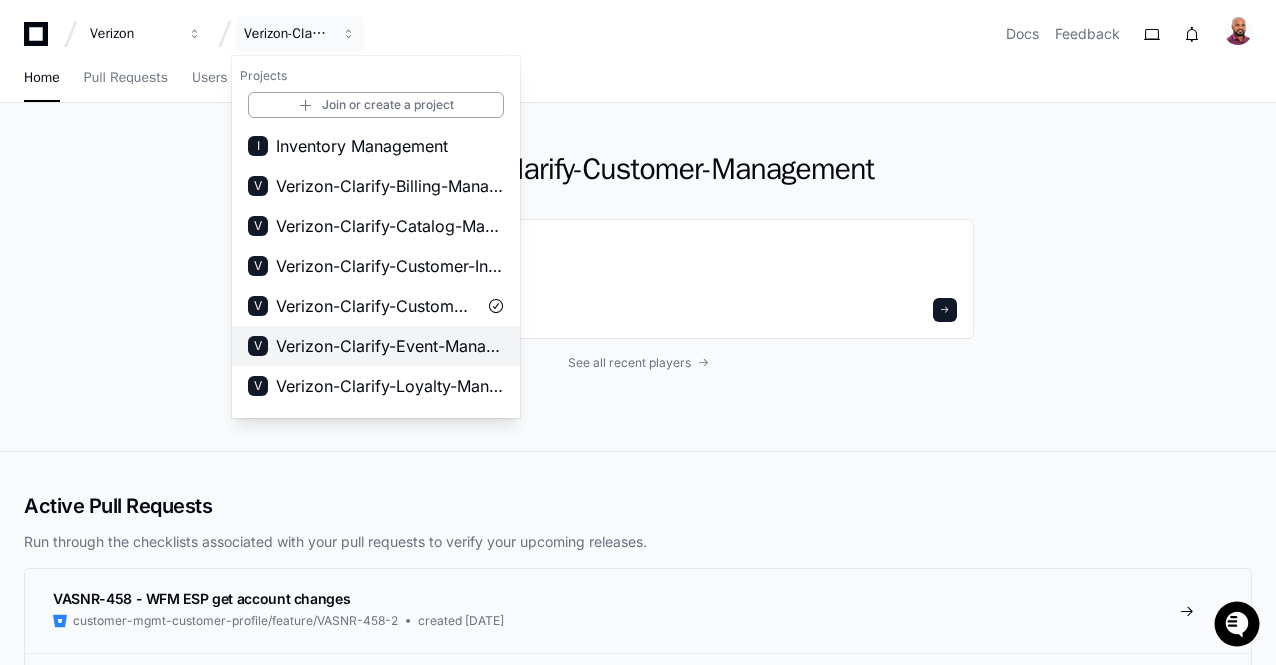 scroll, scrollTop: 232, scrollLeft: 0, axis: vertical 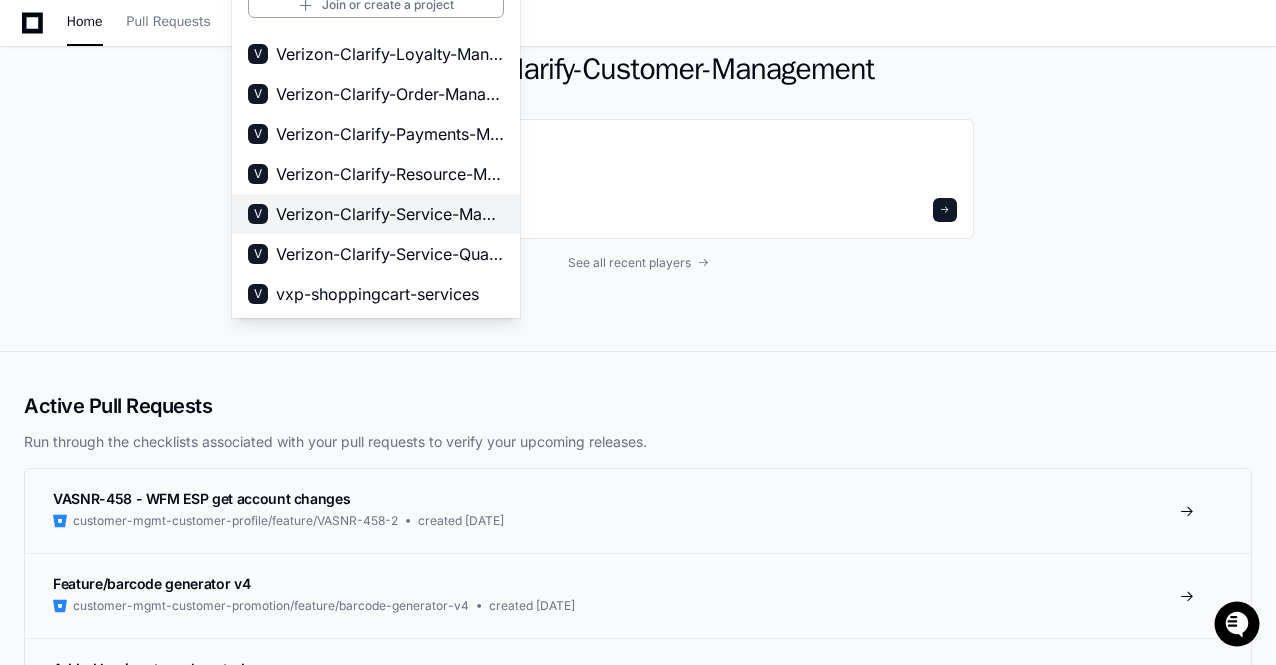 click on "Verizon-Clarify-Service-Management" at bounding box center (390, 214) 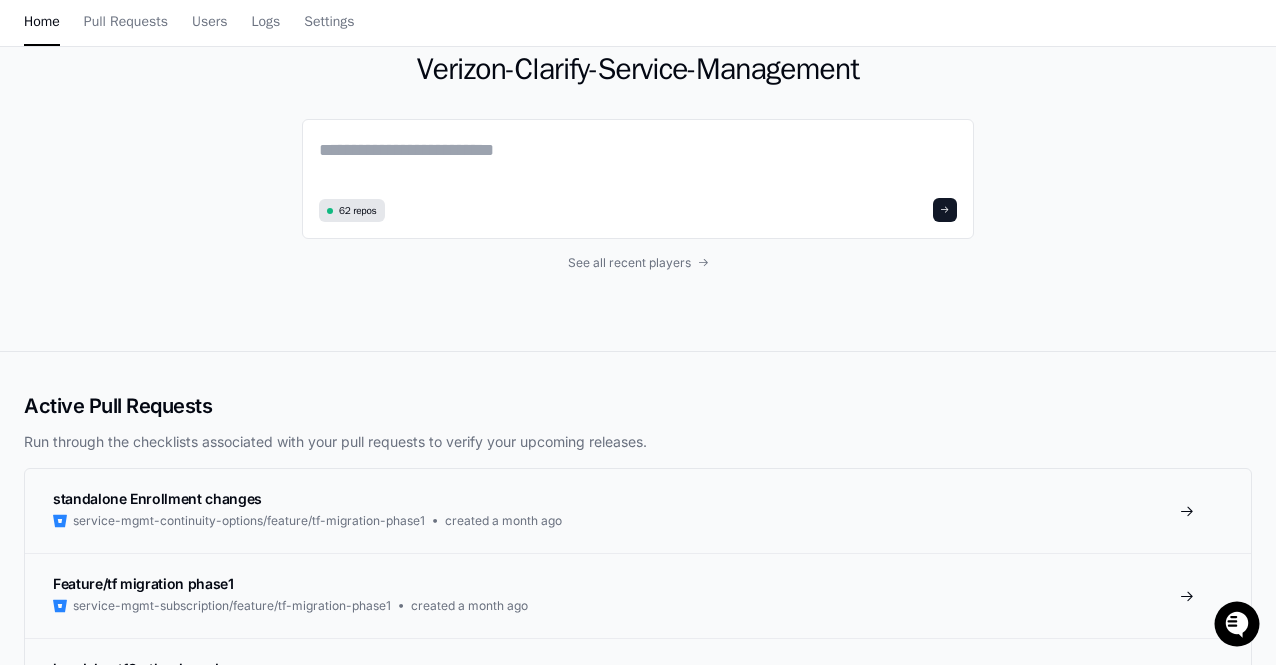 scroll, scrollTop: 0, scrollLeft: 0, axis: both 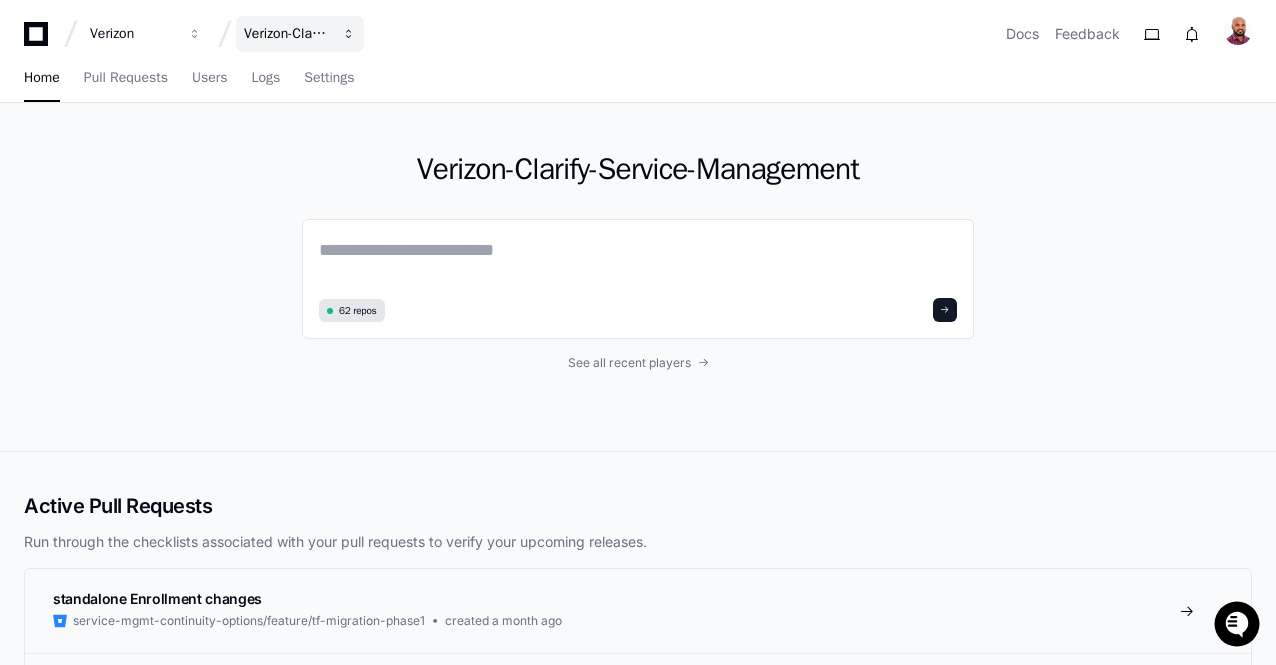 click on "Verizon-Clarify-Service-Management" at bounding box center [133, 34] 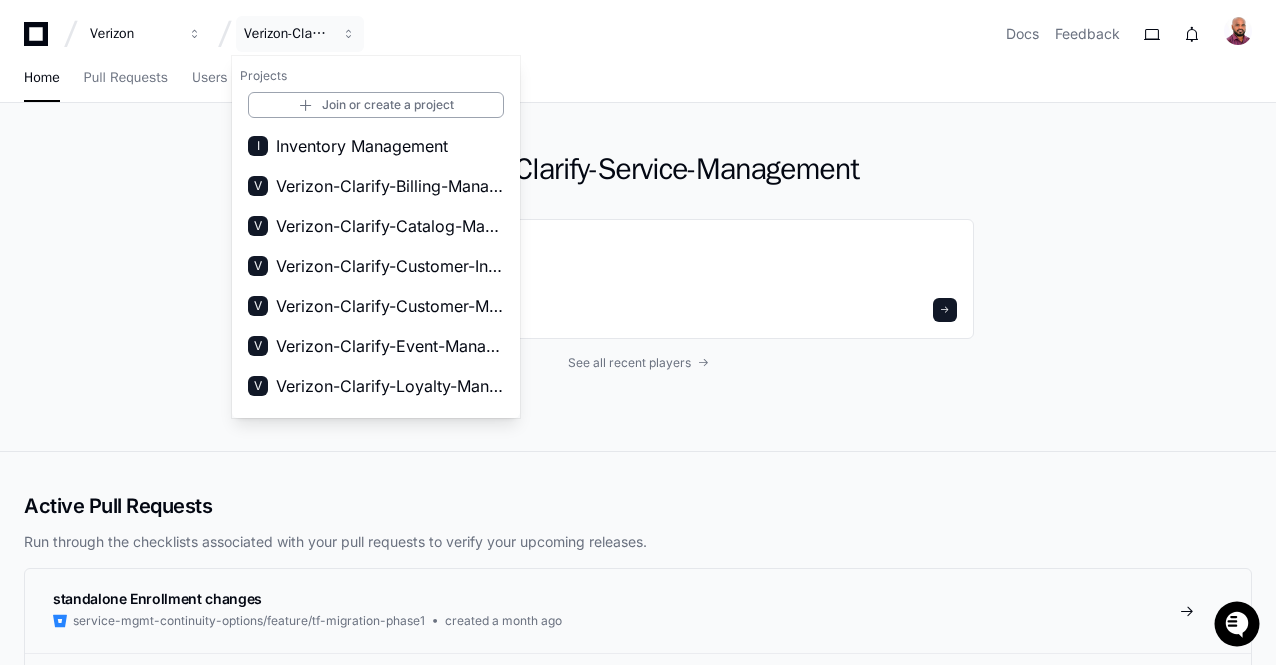 scroll, scrollTop: 232, scrollLeft: 0, axis: vertical 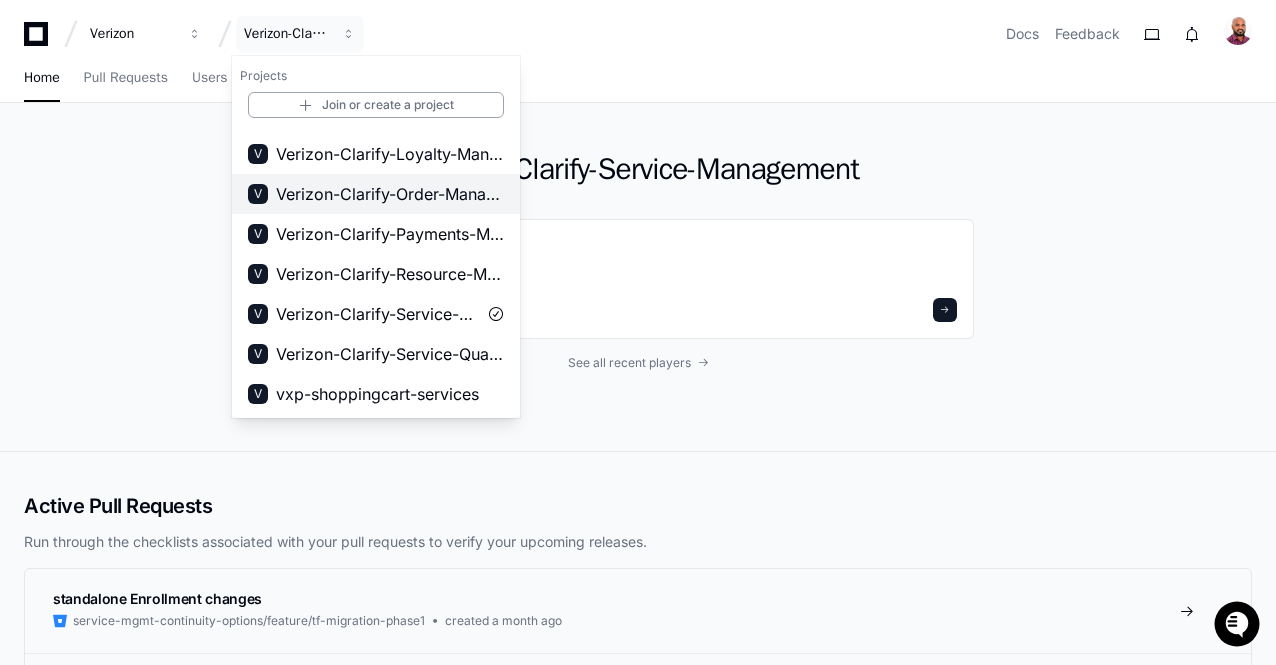 click on "Verizon-Clarify-Order-Management" at bounding box center (390, 194) 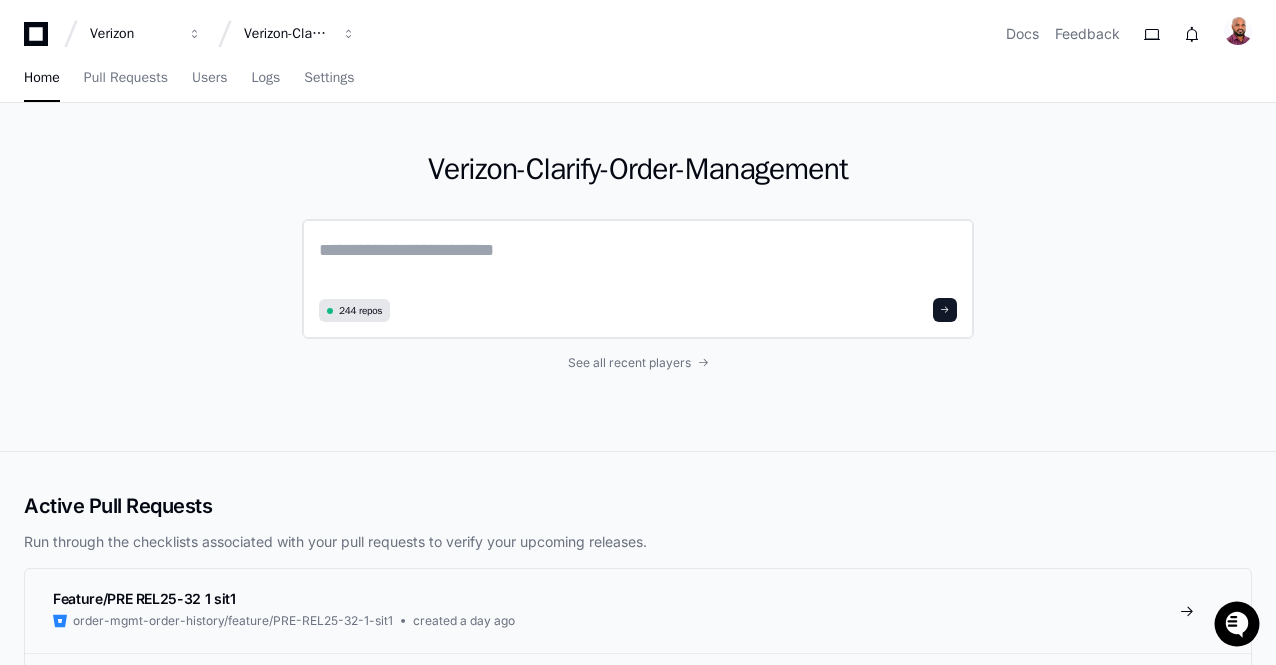 click 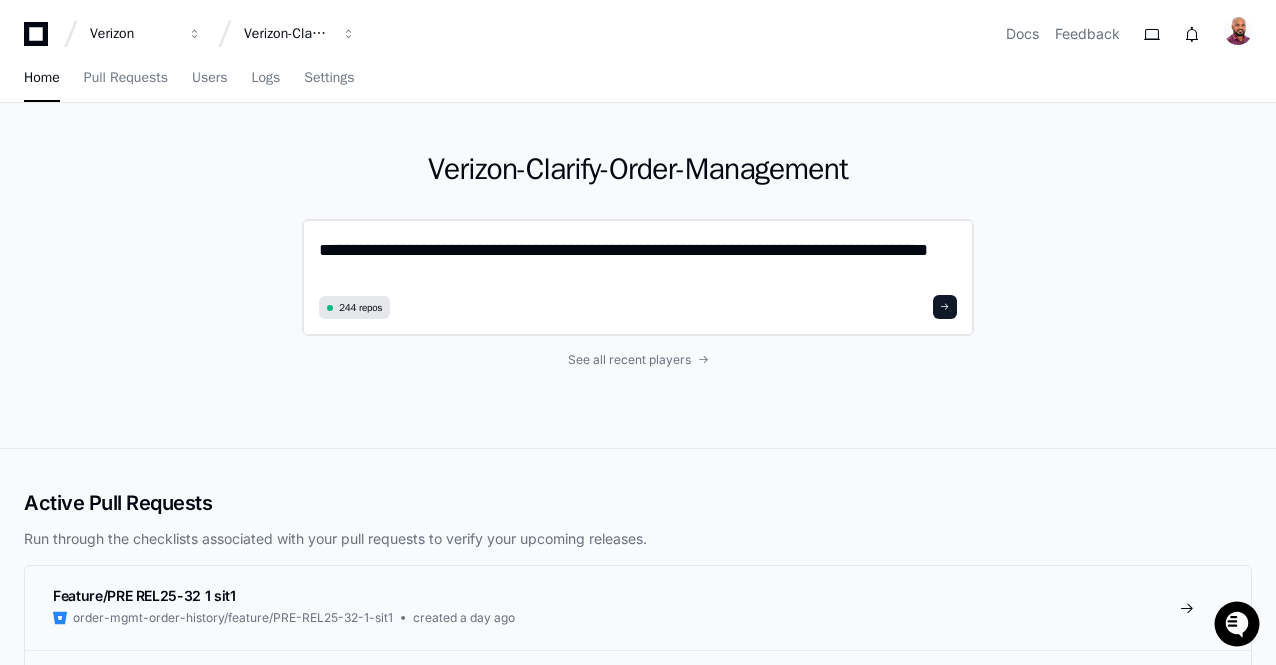 scroll, scrollTop: 0, scrollLeft: 0, axis: both 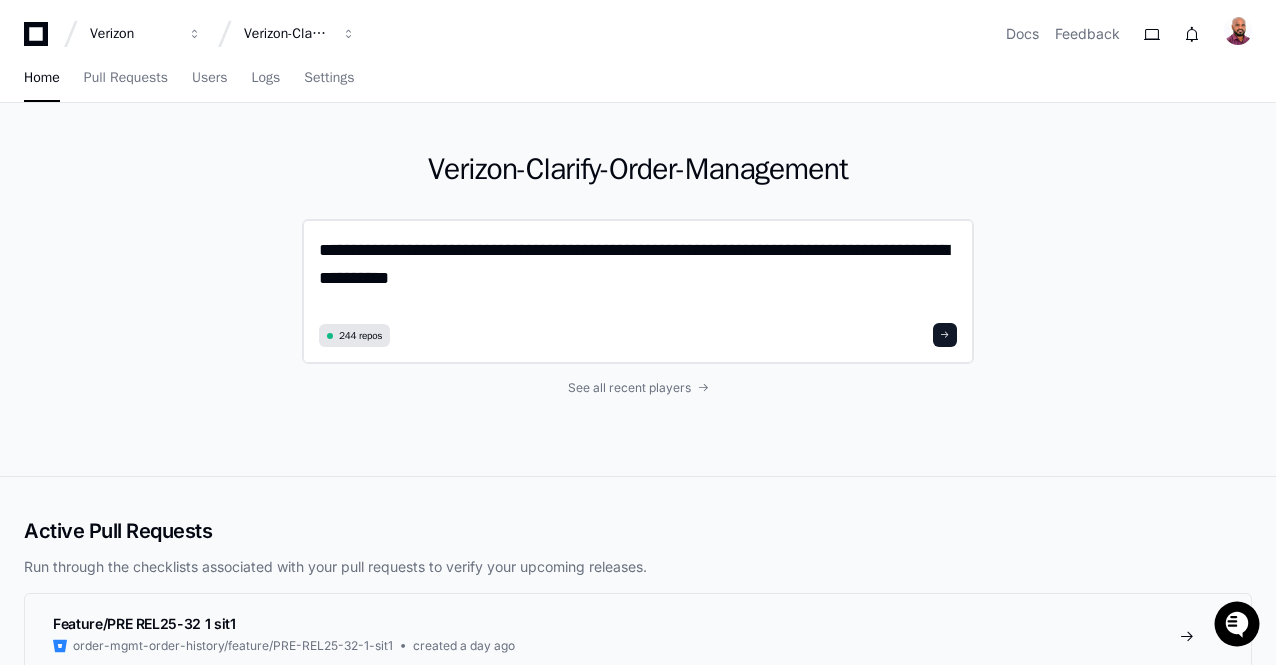 type on "**********" 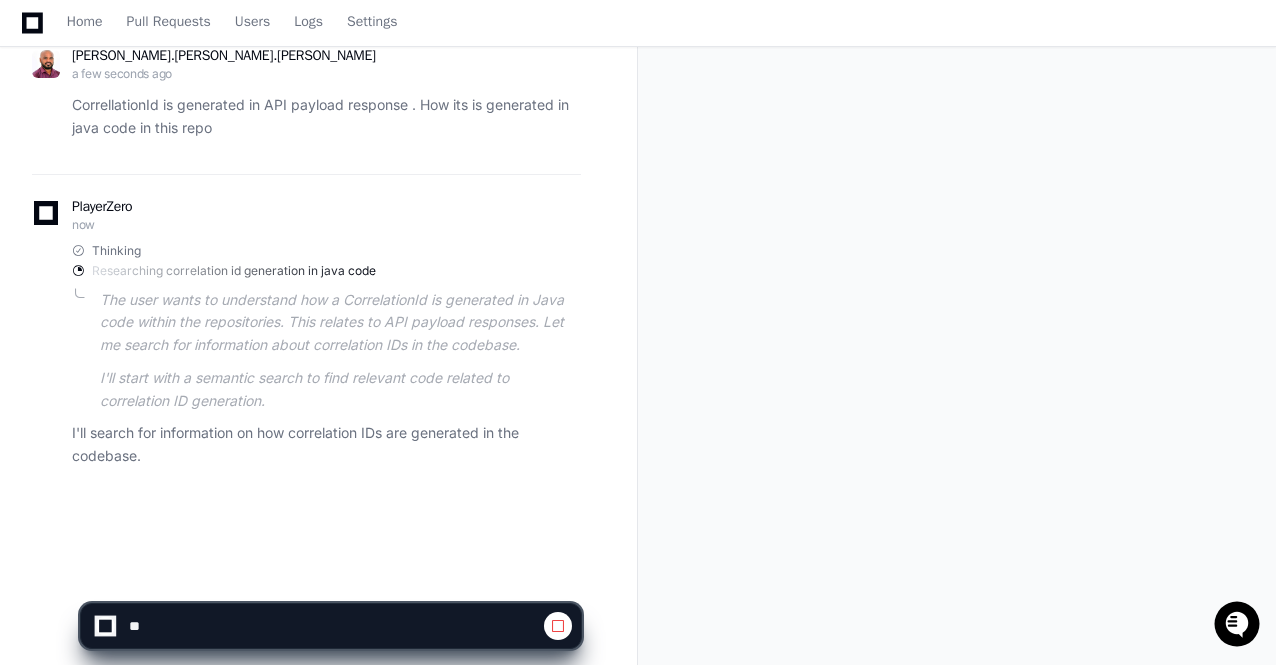 scroll, scrollTop: 324, scrollLeft: 0, axis: vertical 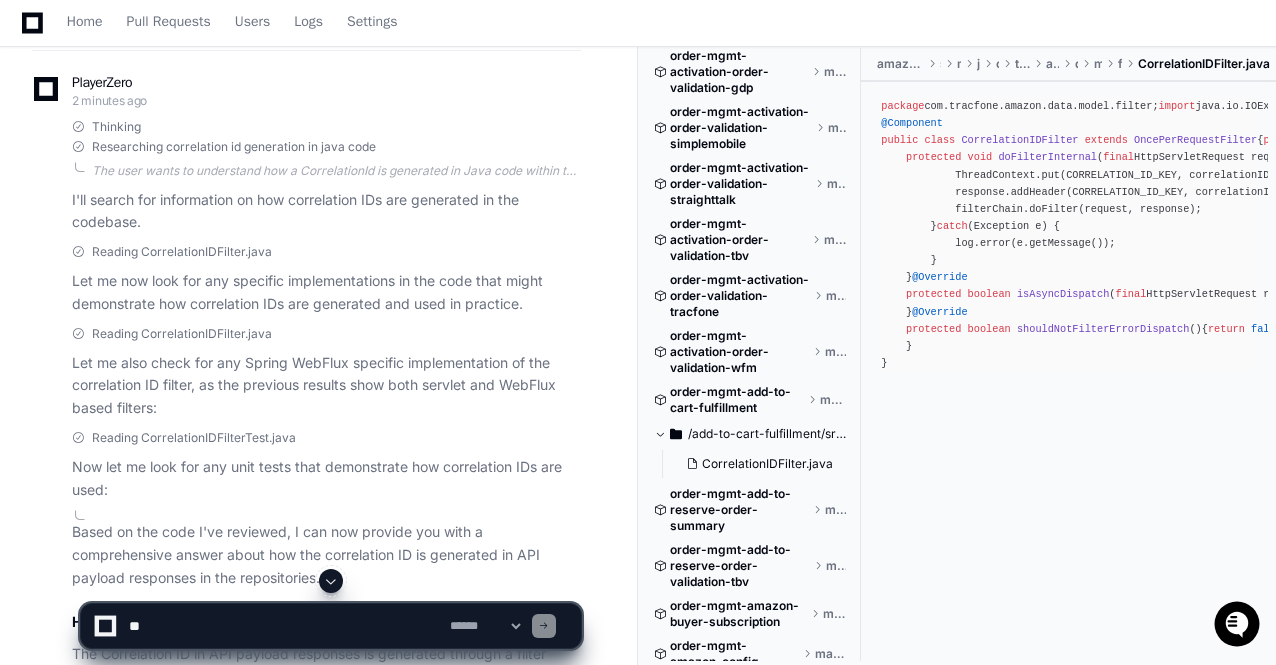 click on "package  com.tracfone.amazon.data.model.filter;
import  java.io.IOException;
import  java.util.UUID;
import  javax.servlet.FilterChain;
import  javax.servlet.ServletException;
import  javax.servlet.http.HttpServletRequest;
import  javax.servlet.http.HttpServletResponse;
import  org.apache.logging.log4j.ThreadContext;
import  org.springframework.stereotype.Component;
import  org.springframework.util.StringUtils;
import  org.springframework.web.filter.OncePerRequestFilter;
import  lombok.extern.log4j.Log4j2;
@Log4j2
@Component
public   class   CorrelationIDFilter   extends   OncePerRequestFilter  {
public   static   final   String   CORRELATION_ID_KEY   =   "X-Correlation-ID" ;
@Override
protected   void   doFilterInternal ( final  HttpServletRequest request,  final  HttpServletResponse response,
final  FilterChain filterChain)   throws  ServletException, IOException {
try  {
final   String   correlationID   =" 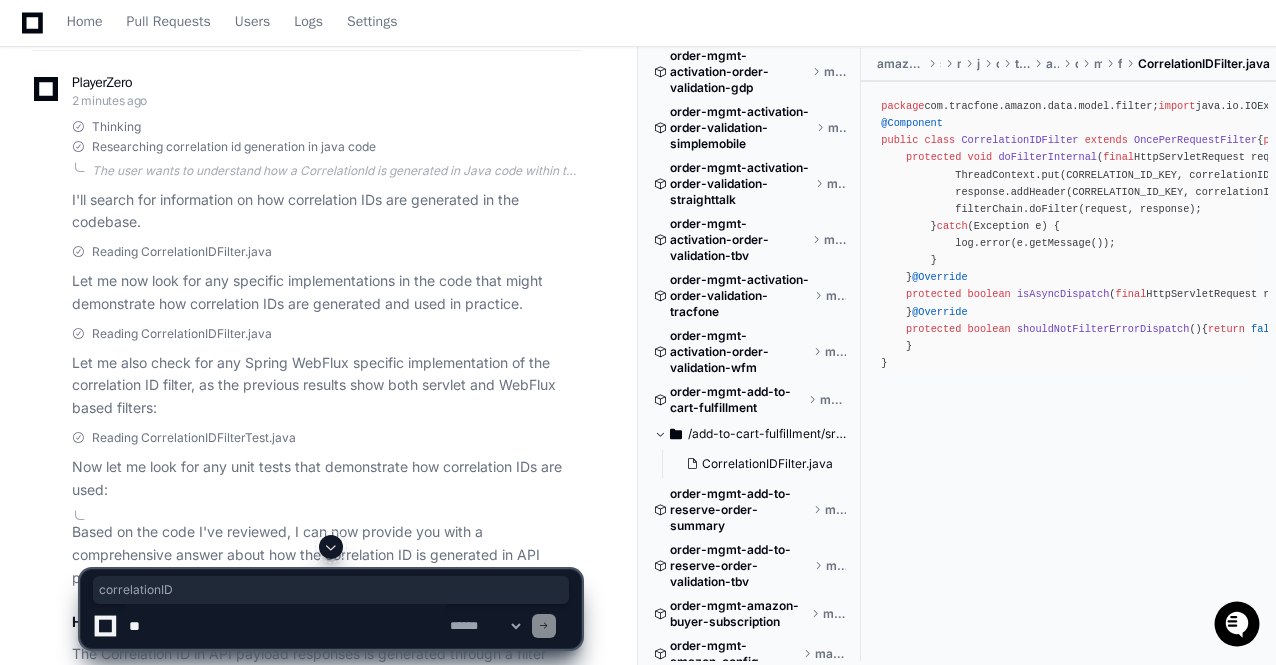 click on "package  com.tracfone.amazon.data.model.filter;
import  java.io.IOException;
import  java.util.UUID;
import  javax.servlet.FilterChain;
import  javax.servlet.ServletException;
import  javax.servlet.http.HttpServletRequest;
import  javax.servlet.http.HttpServletResponse;
import  org.apache.logging.log4j.ThreadContext;
import  org.springframework.stereotype.Component;
import  org.springframework.util.StringUtils;
import  org.springframework.web.filter.OncePerRequestFilter;
import  lombok.extern.log4j.Log4j2;
@Log4j2
@Component
public   class   CorrelationIDFilter   extends   OncePerRequestFilter  {
public   static   final   String   CORRELATION_ID_KEY   =   "X-Correlation-ID" ;
@Override
protected   void   doFilterInternal ( final  HttpServletRequest request,  final  HttpServletResponse response,
final  FilterChain filterChain)   throws  ServletException, IOException {
try  {
final   String   correlationID   =" 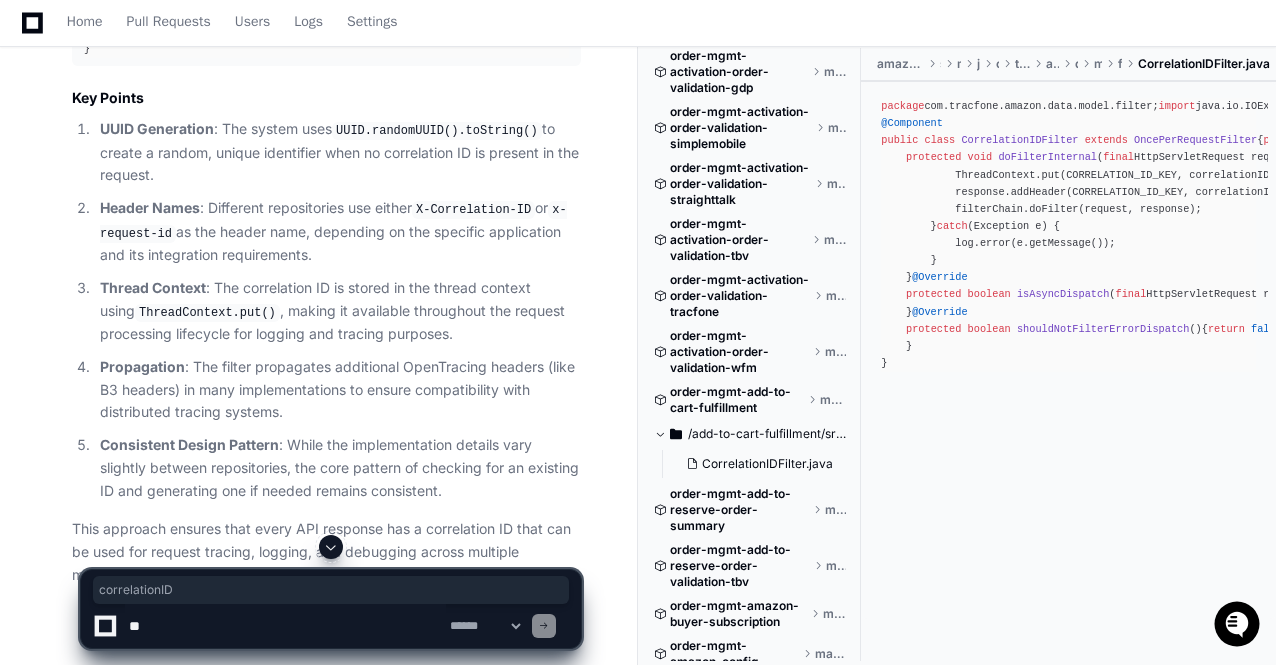 scroll, scrollTop: 2224, scrollLeft: 0, axis: vertical 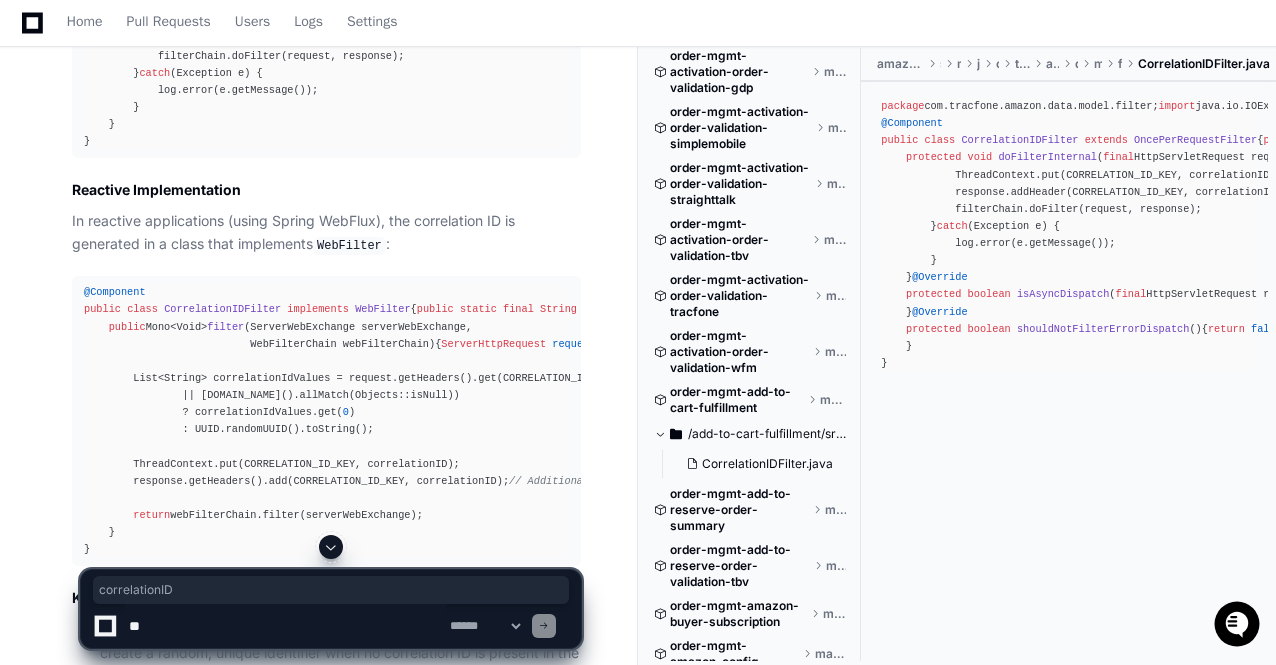 click 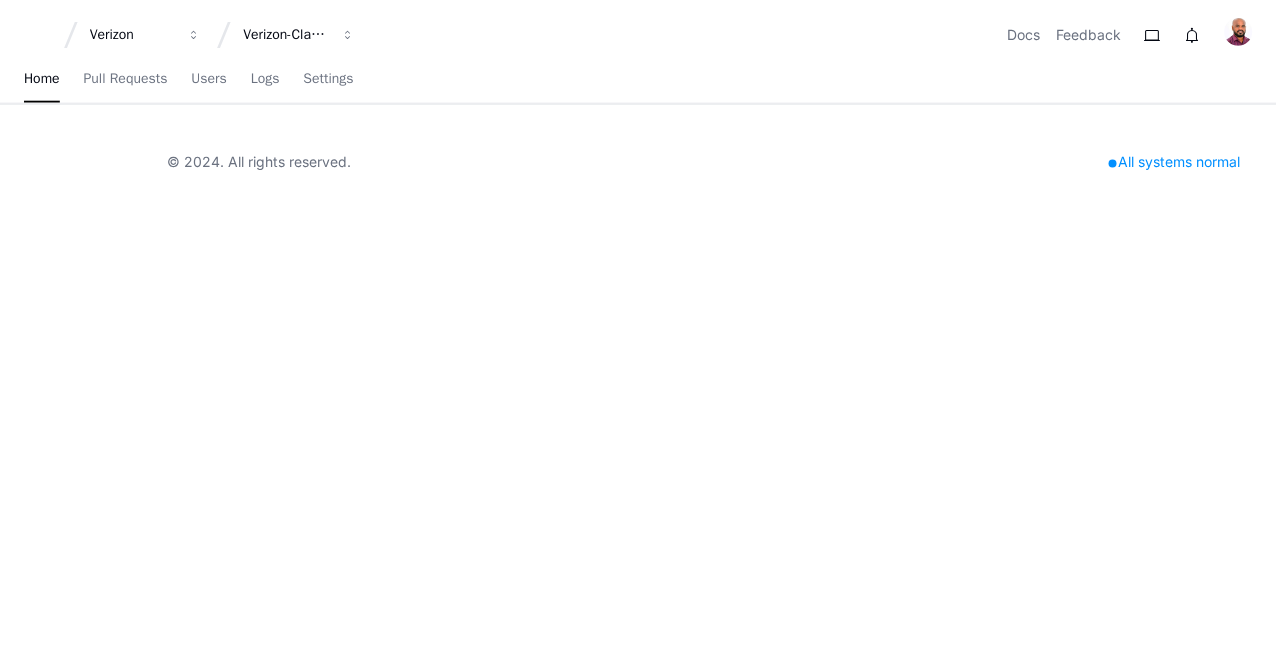 scroll, scrollTop: 0, scrollLeft: 0, axis: both 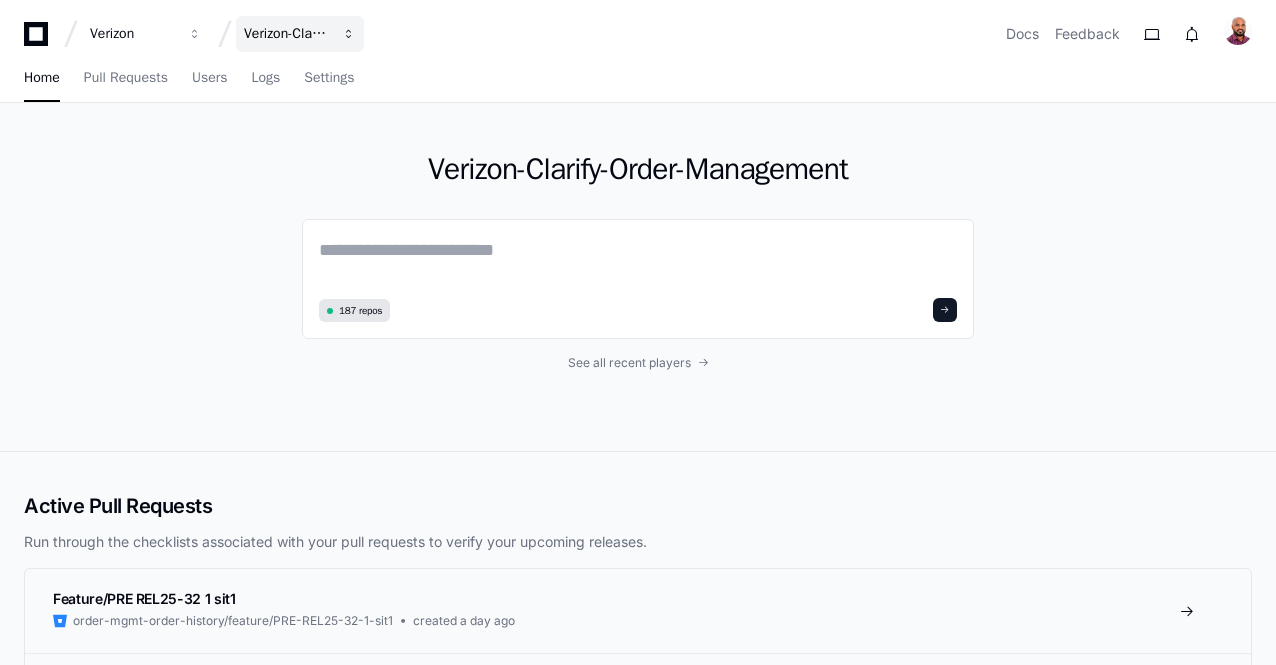 click on "Verizon-Clarify-Order-Management" at bounding box center (133, 34) 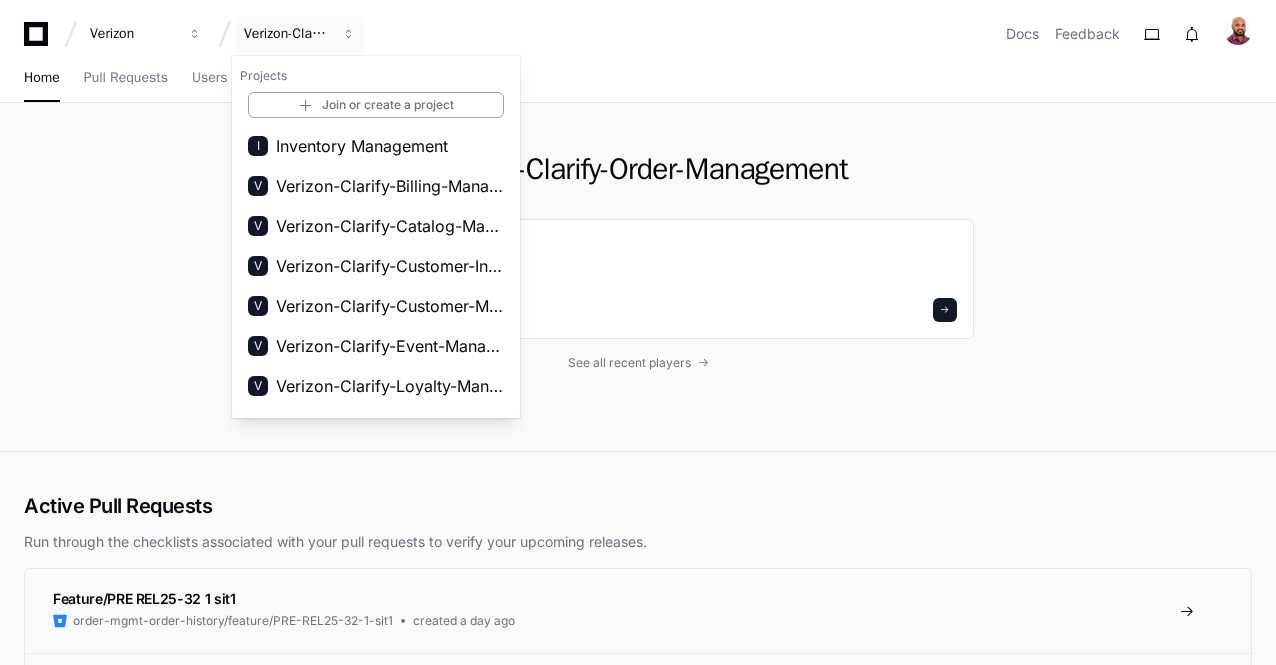 scroll, scrollTop: 0, scrollLeft: 0, axis: both 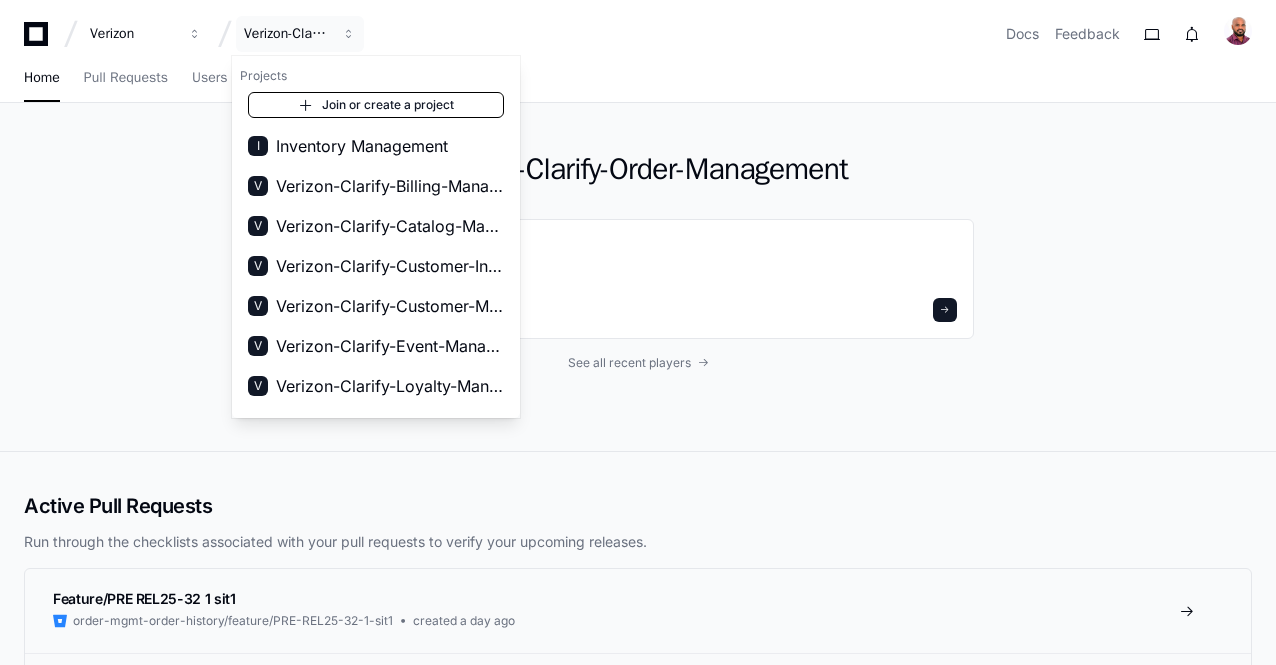 click on "Join or create a project" at bounding box center [376, 105] 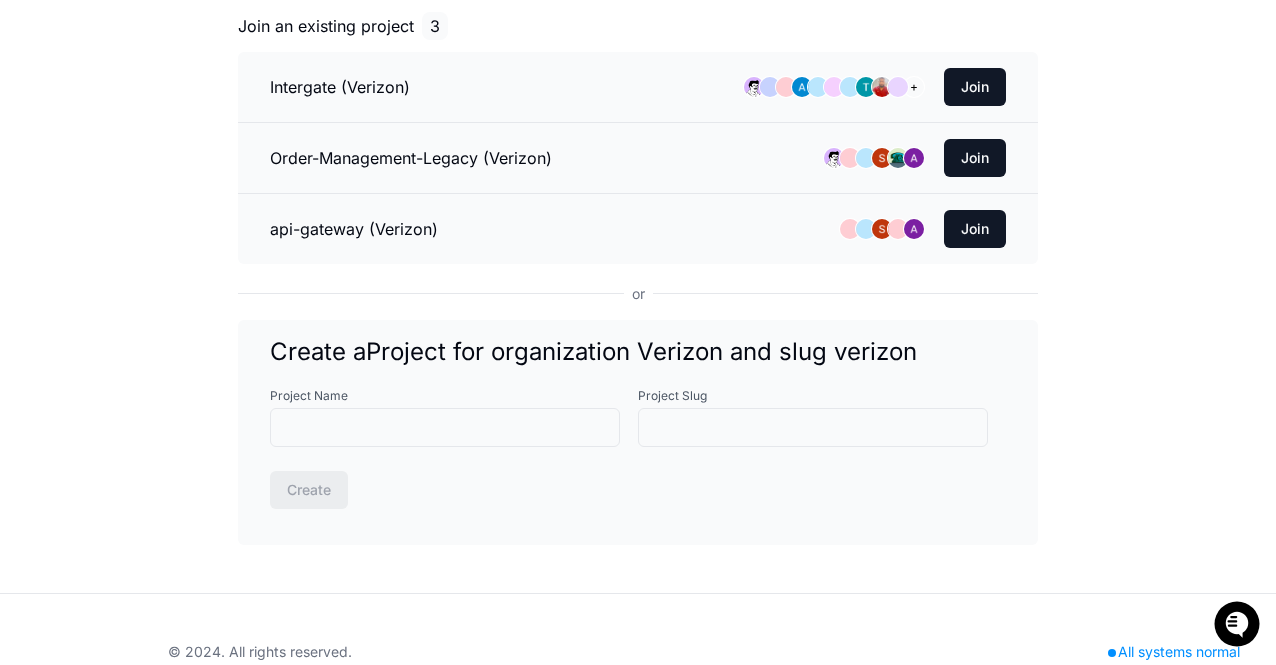 scroll, scrollTop: 100, scrollLeft: 0, axis: vertical 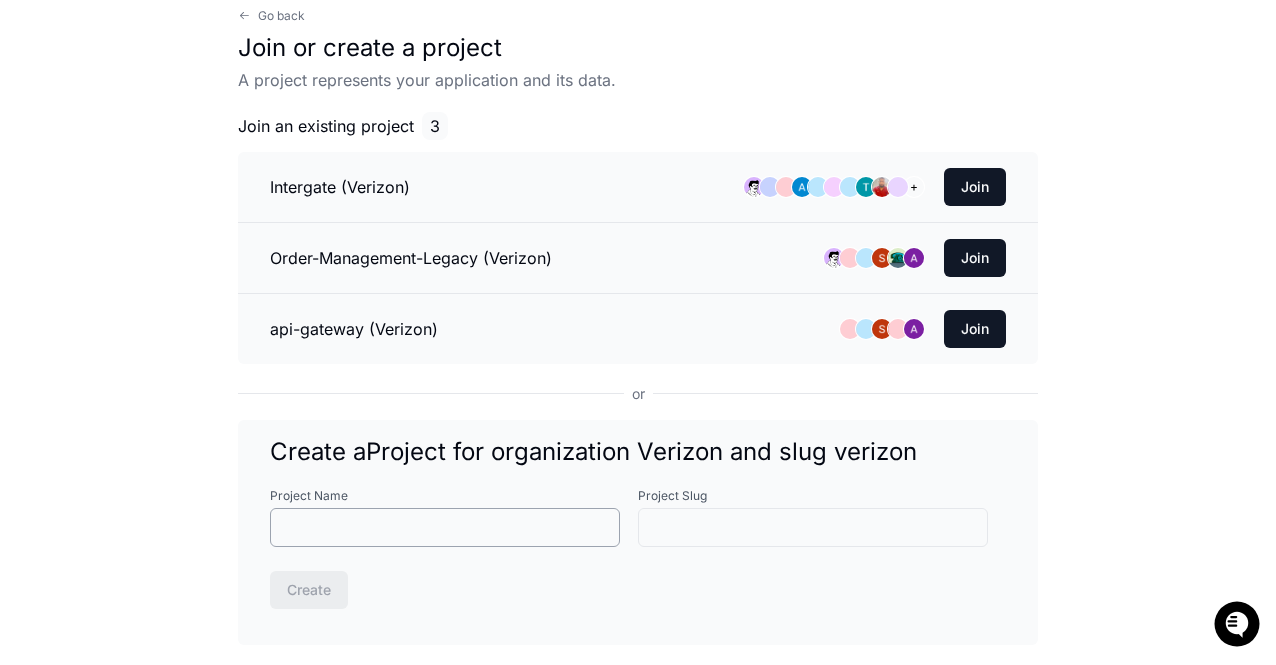 click on "Project Name" at bounding box center (445, 528) 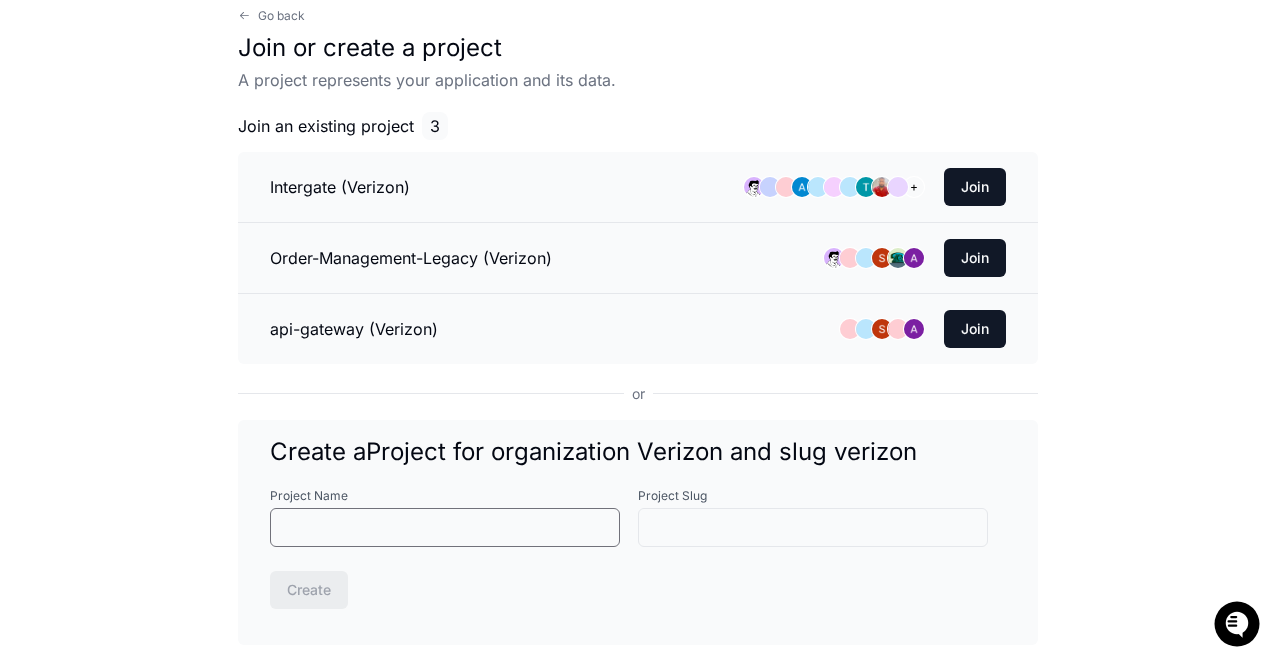 paste on "**********" 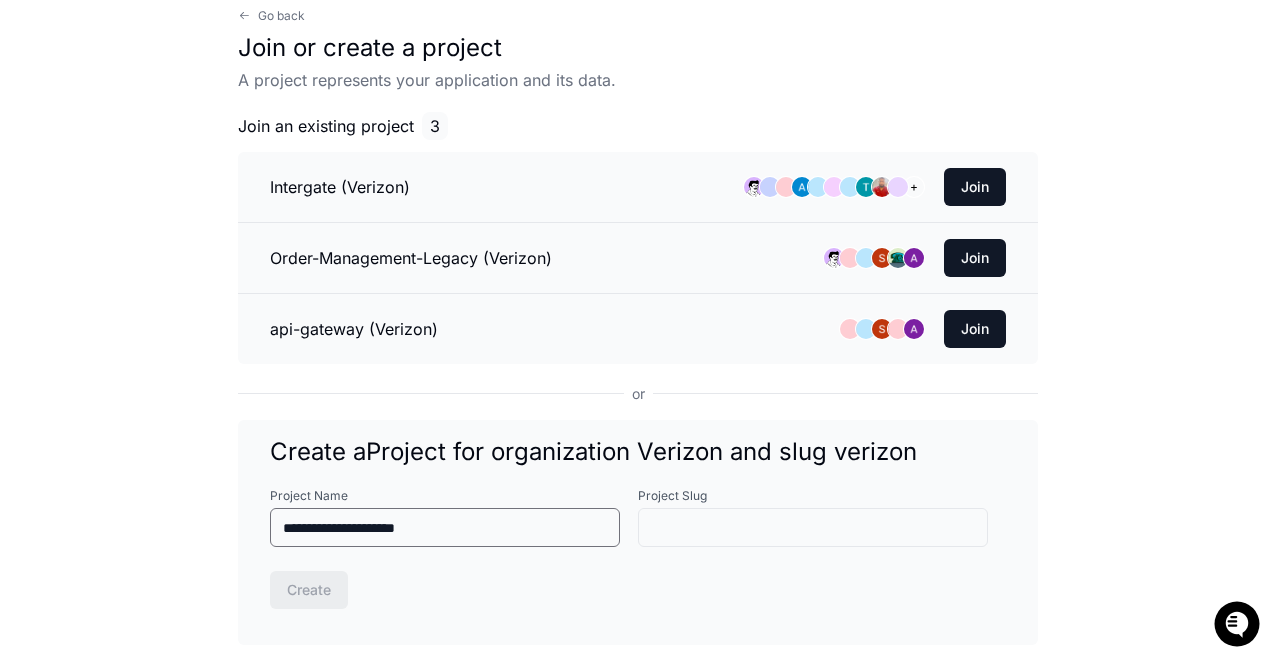 type on "********" 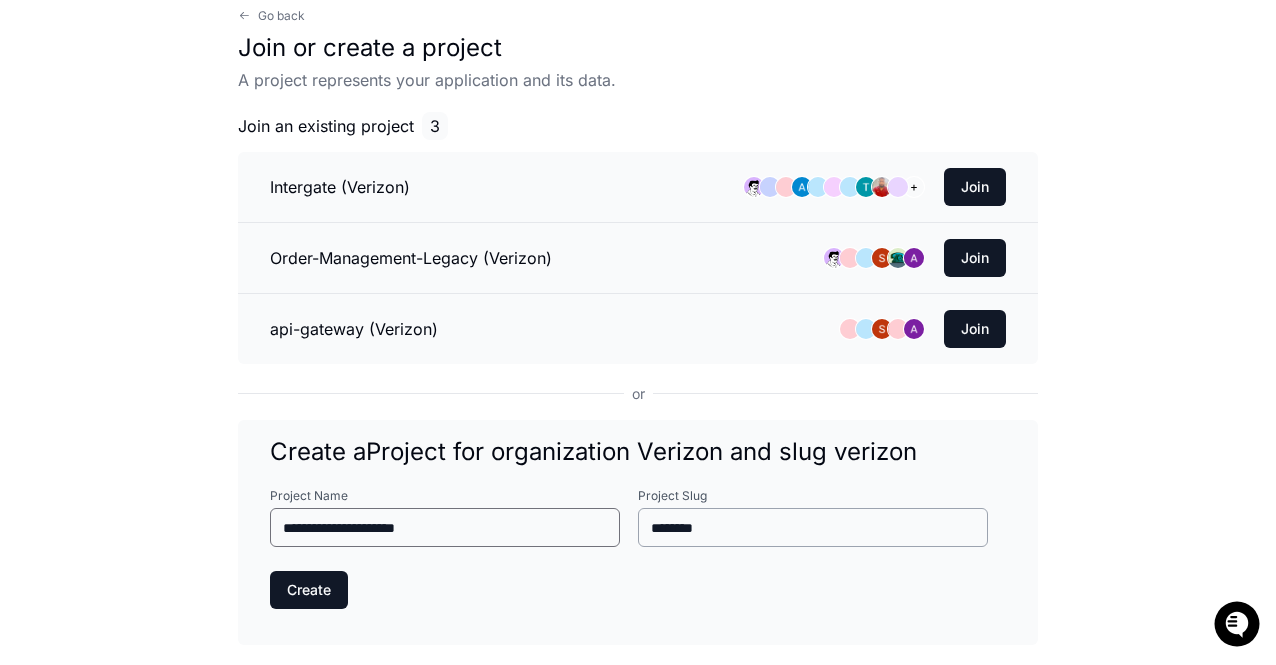 type on "**********" 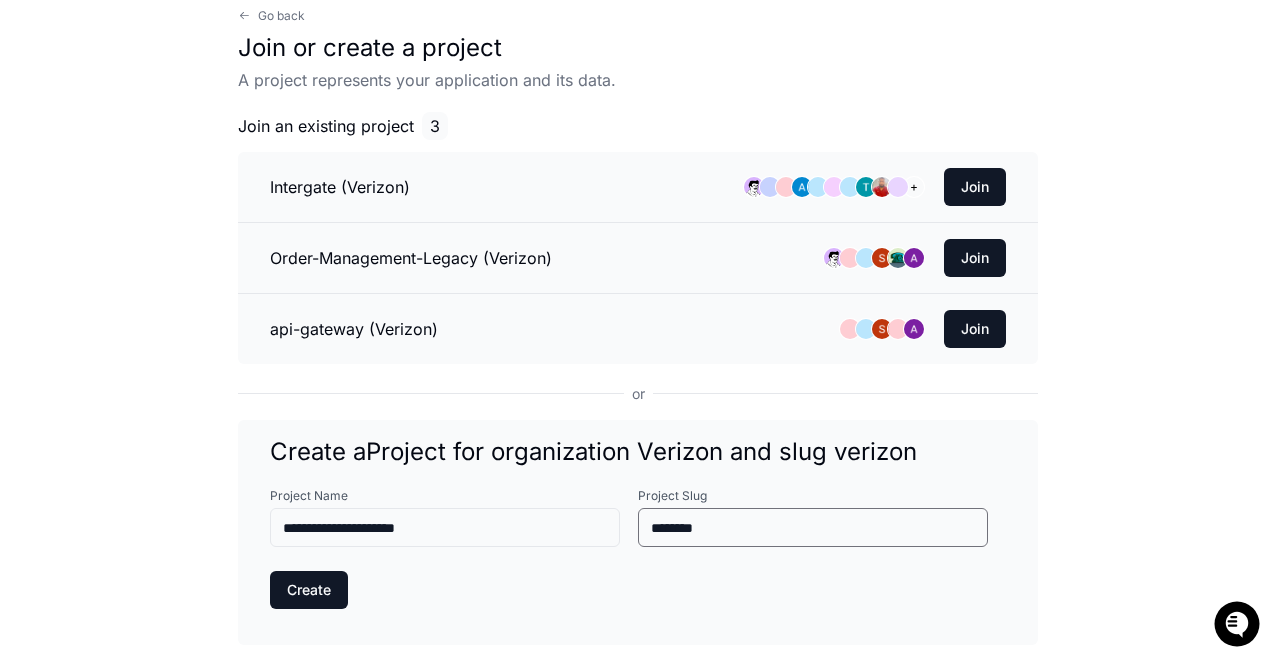 click on "********" at bounding box center (813, 528) 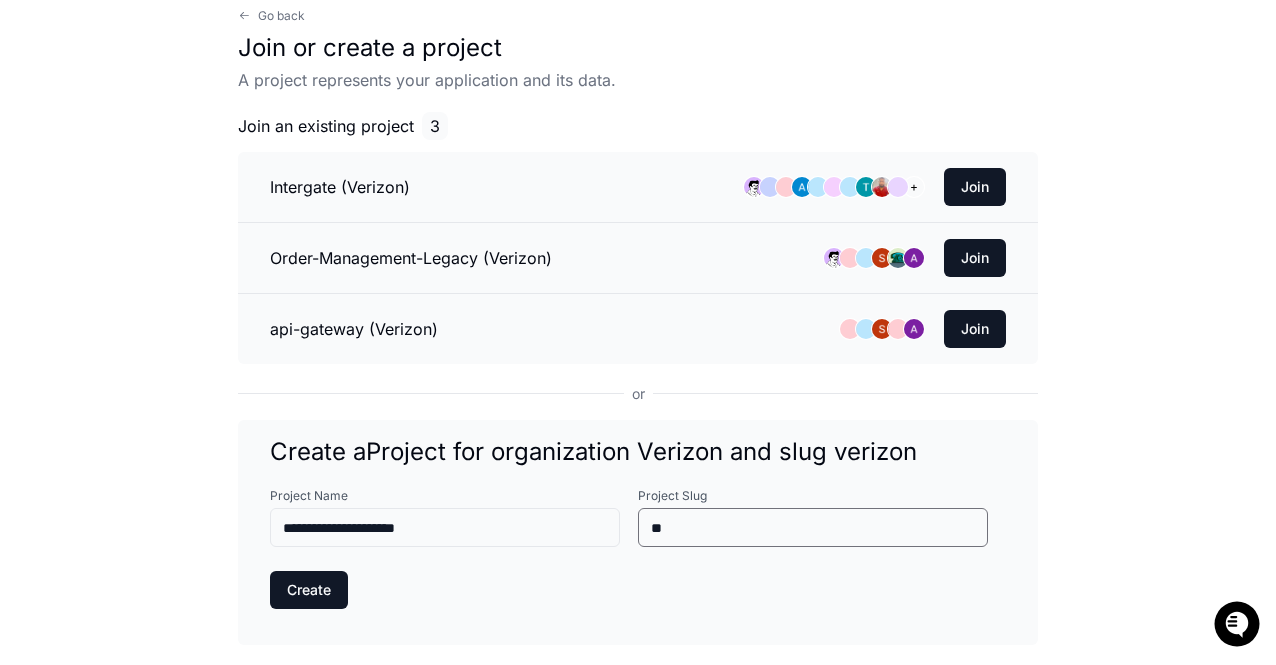 type on "*" 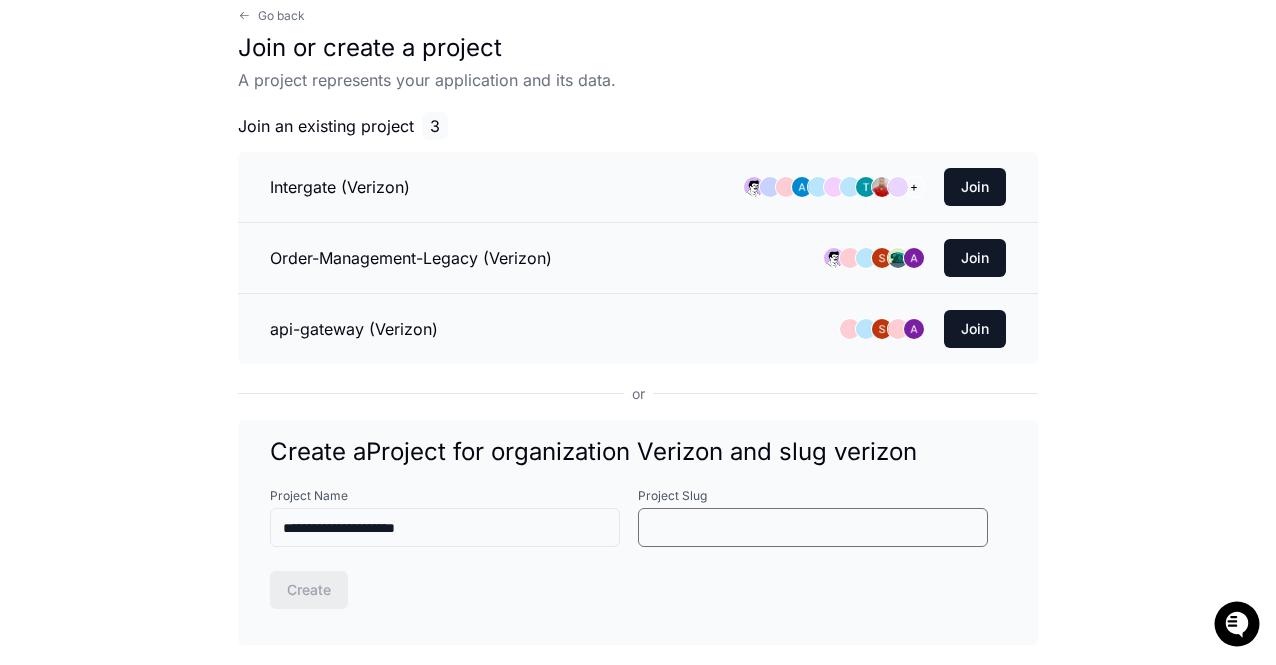 paste on "**********" 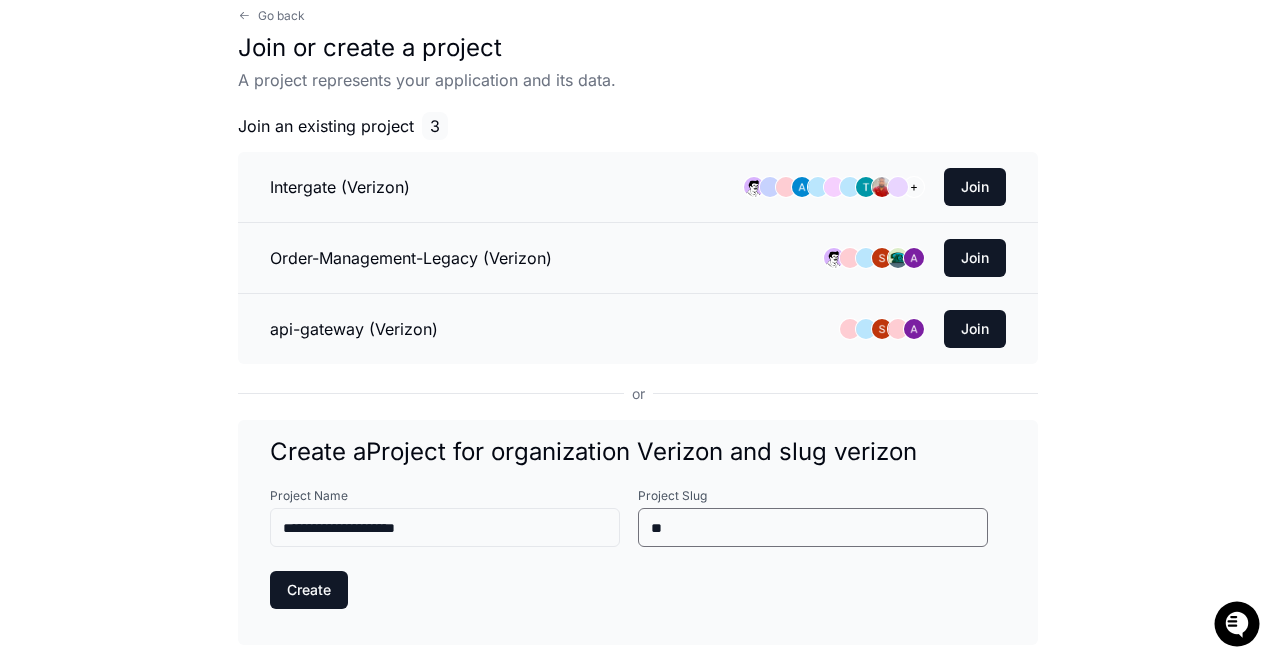 type on "*" 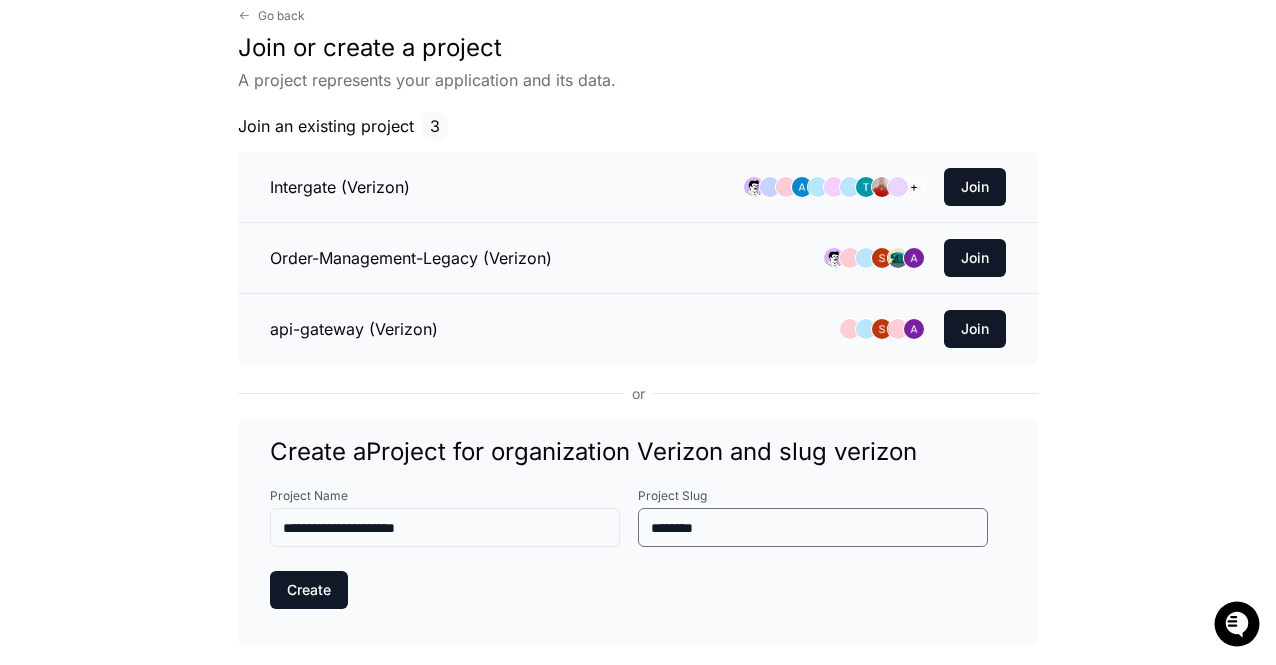 type on "********" 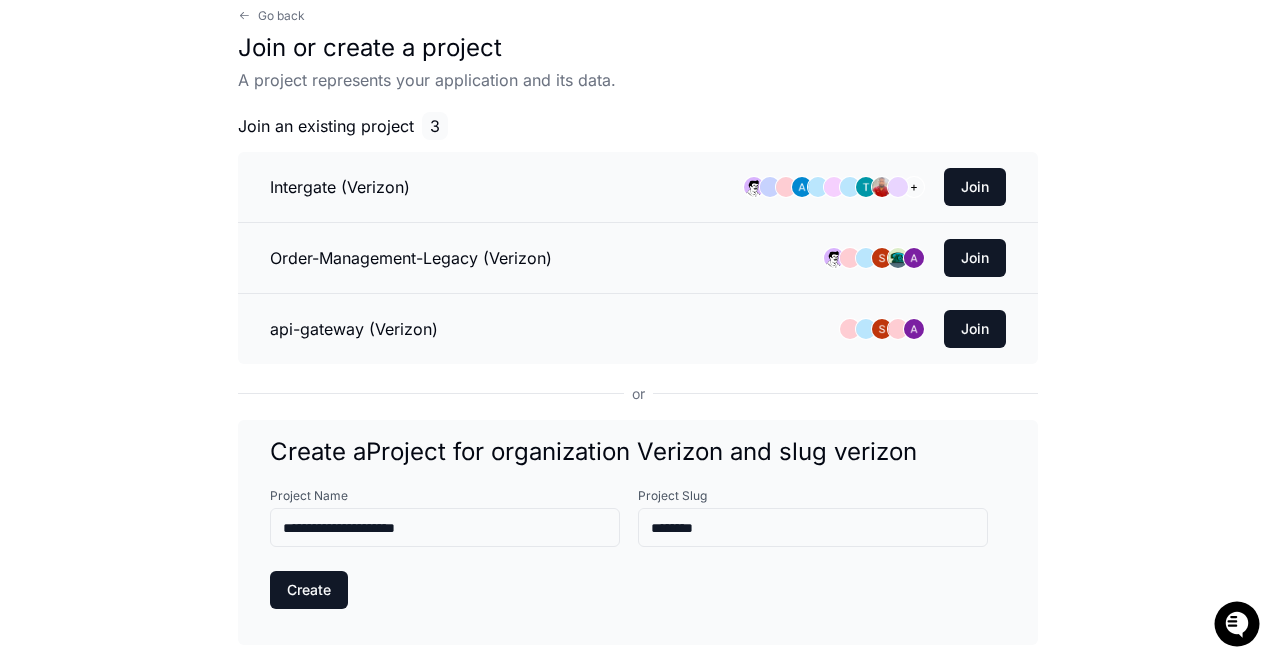 click on "Create" 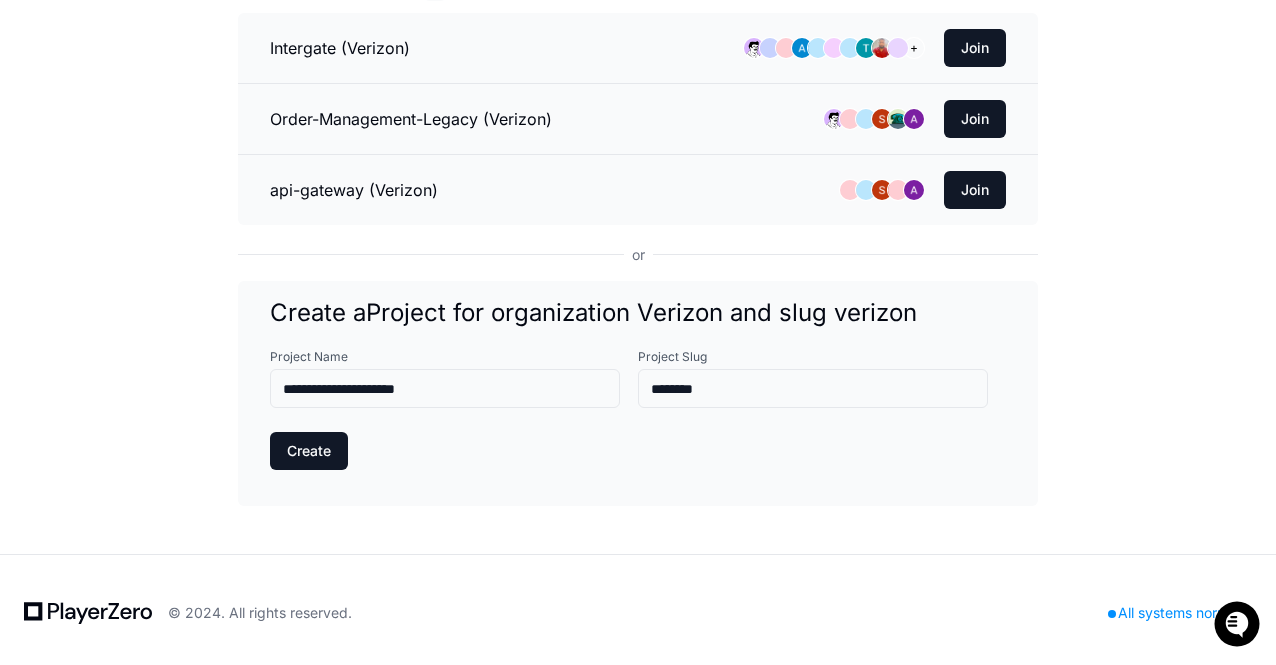 scroll, scrollTop: 139, scrollLeft: 0, axis: vertical 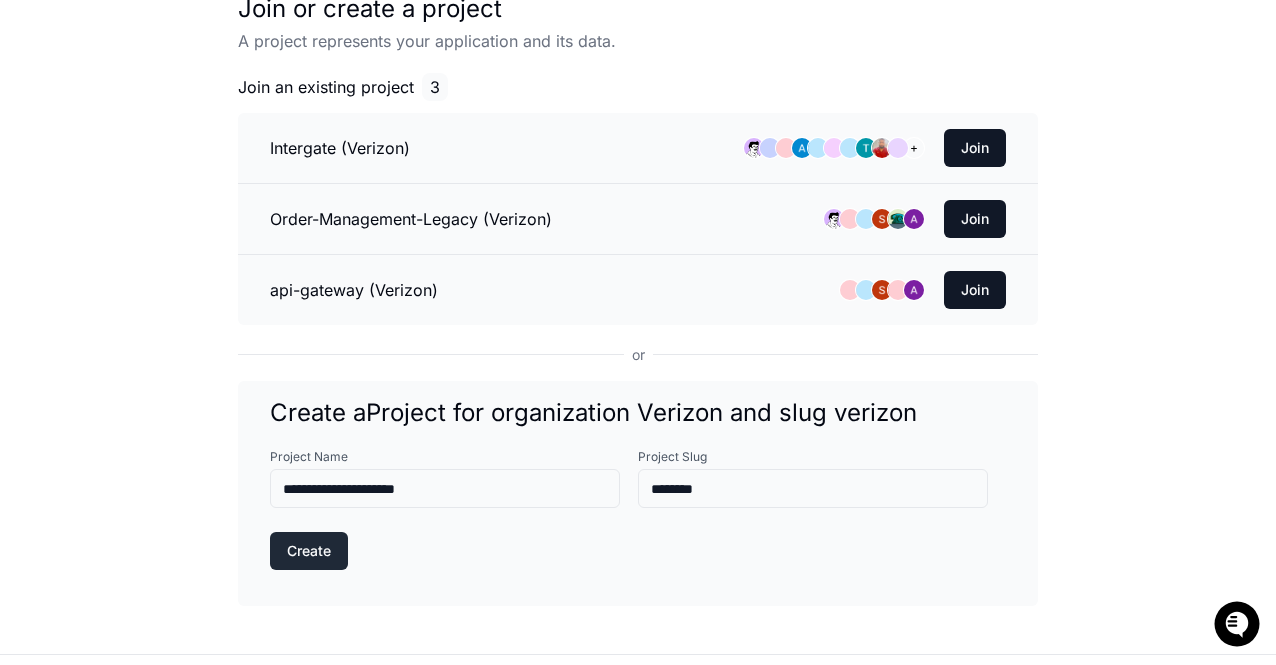click on "Create" 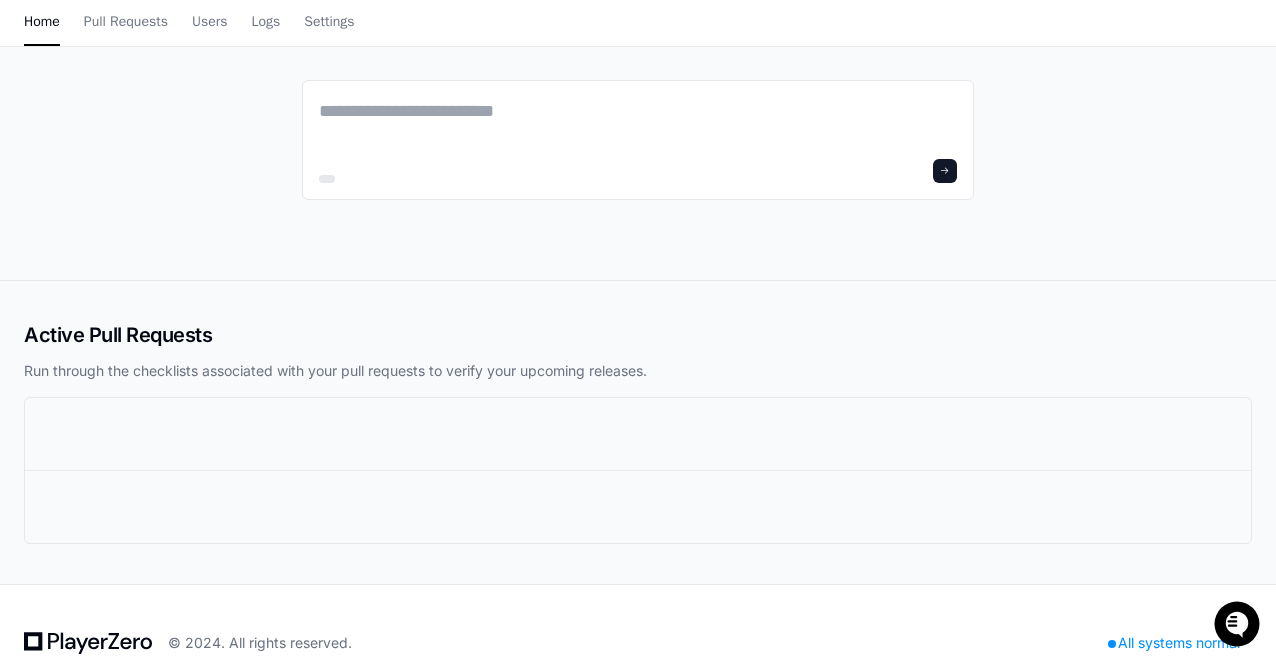 scroll, scrollTop: 0, scrollLeft: 0, axis: both 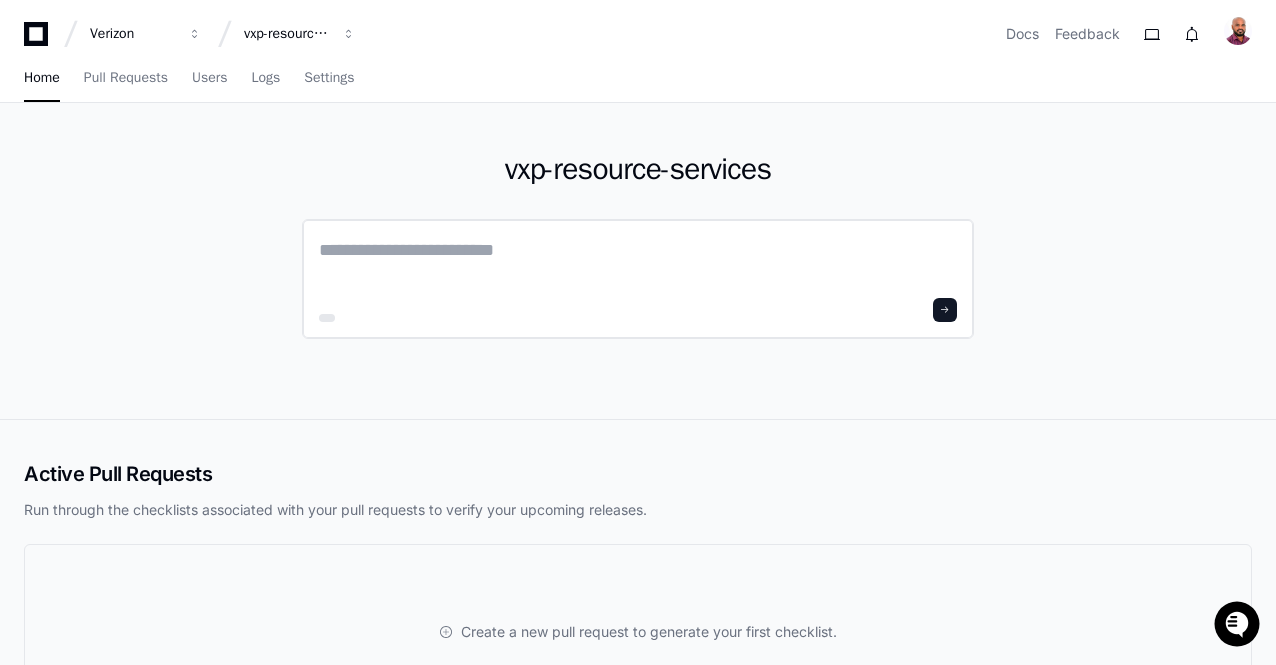 click 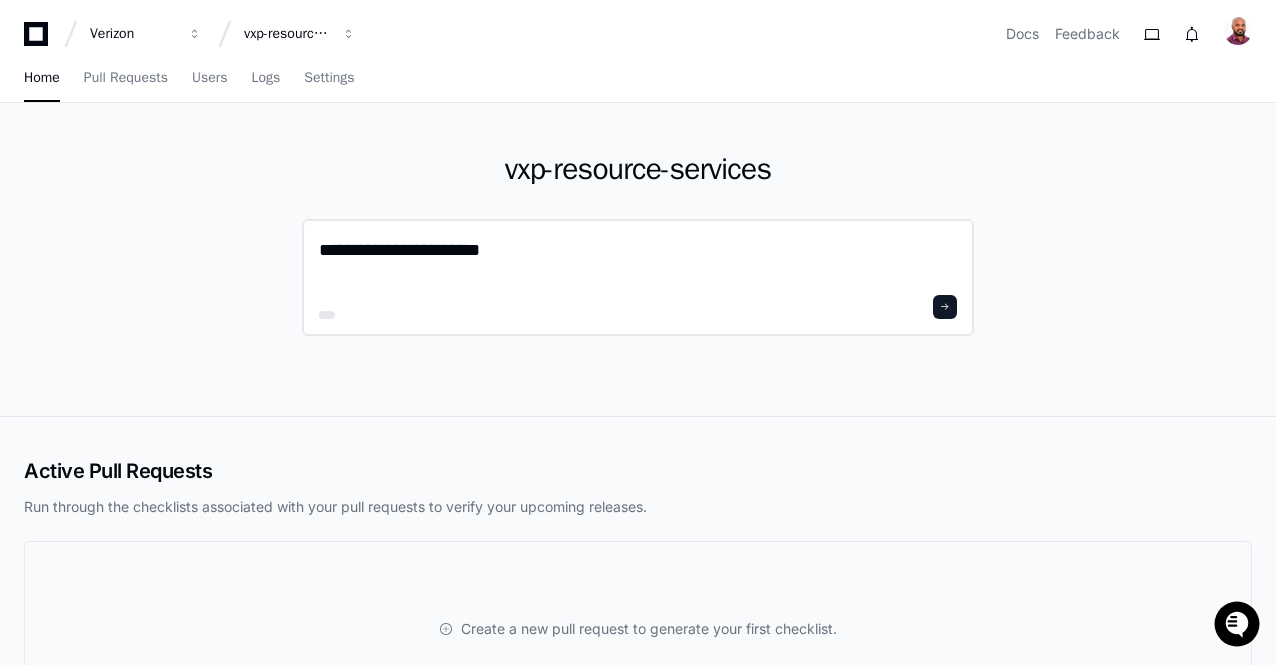 type on "**********" 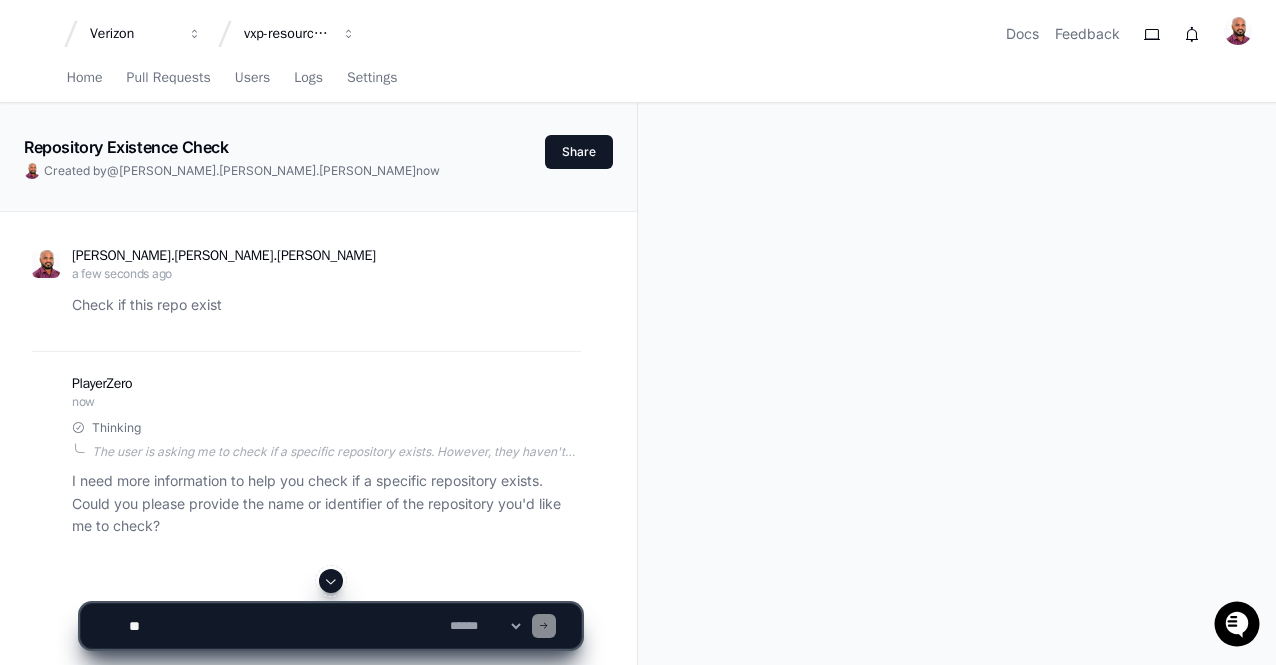 scroll, scrollTop: 200, scrollLeft: 0, axis: vertical 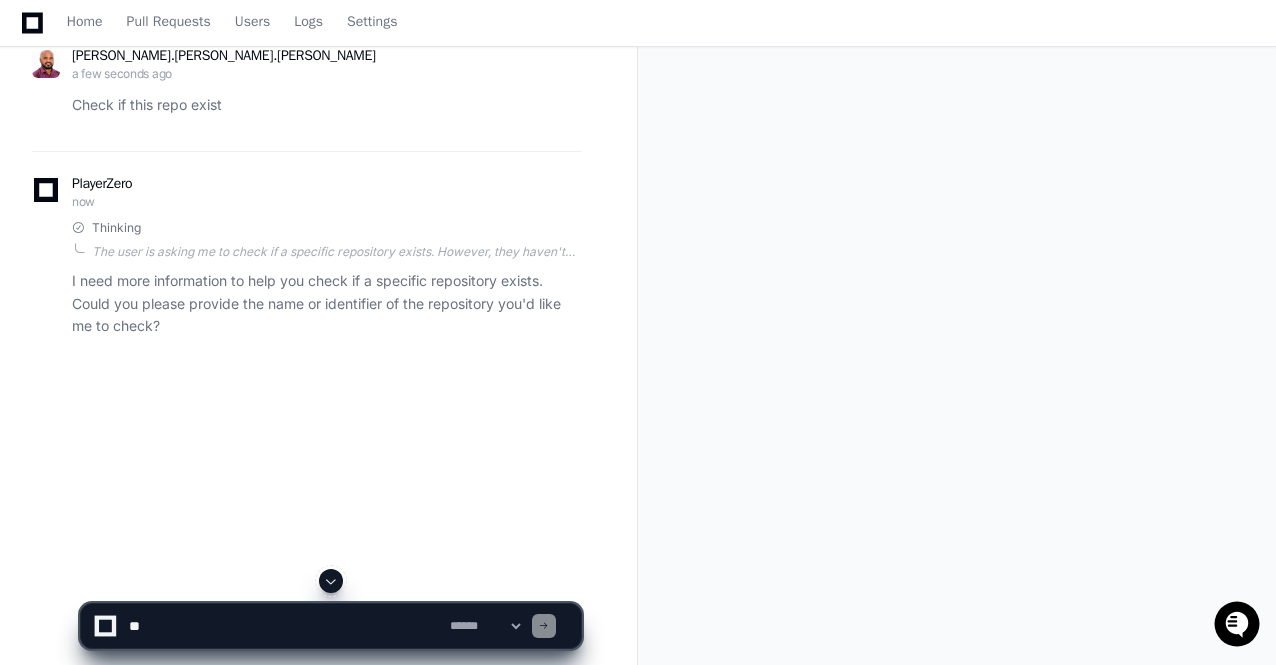 click 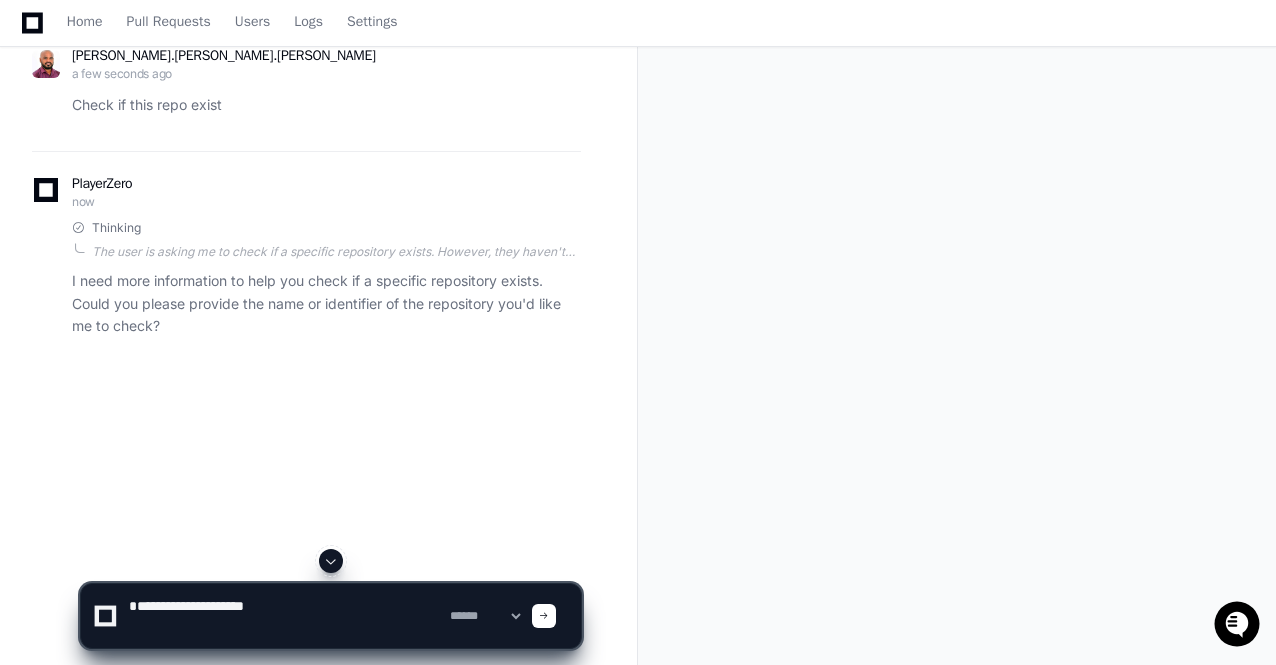 type on "**********" 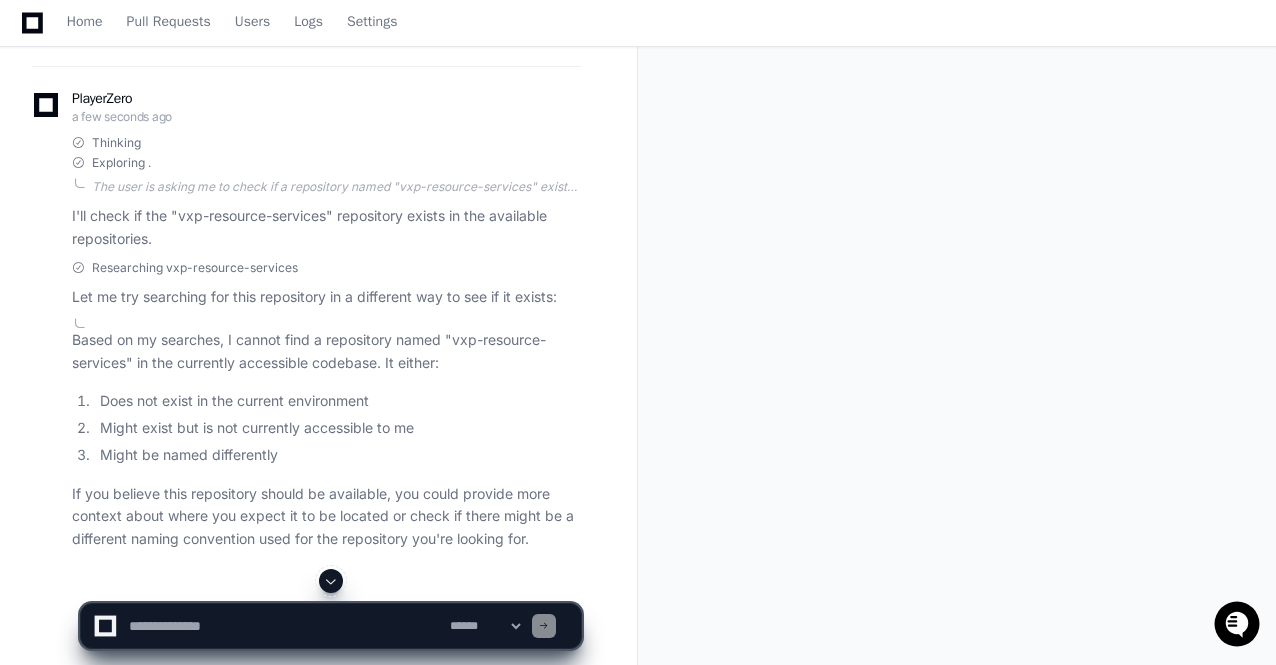 scroll, scrollTop: 676, scrollLeft: 0, axis: vertical 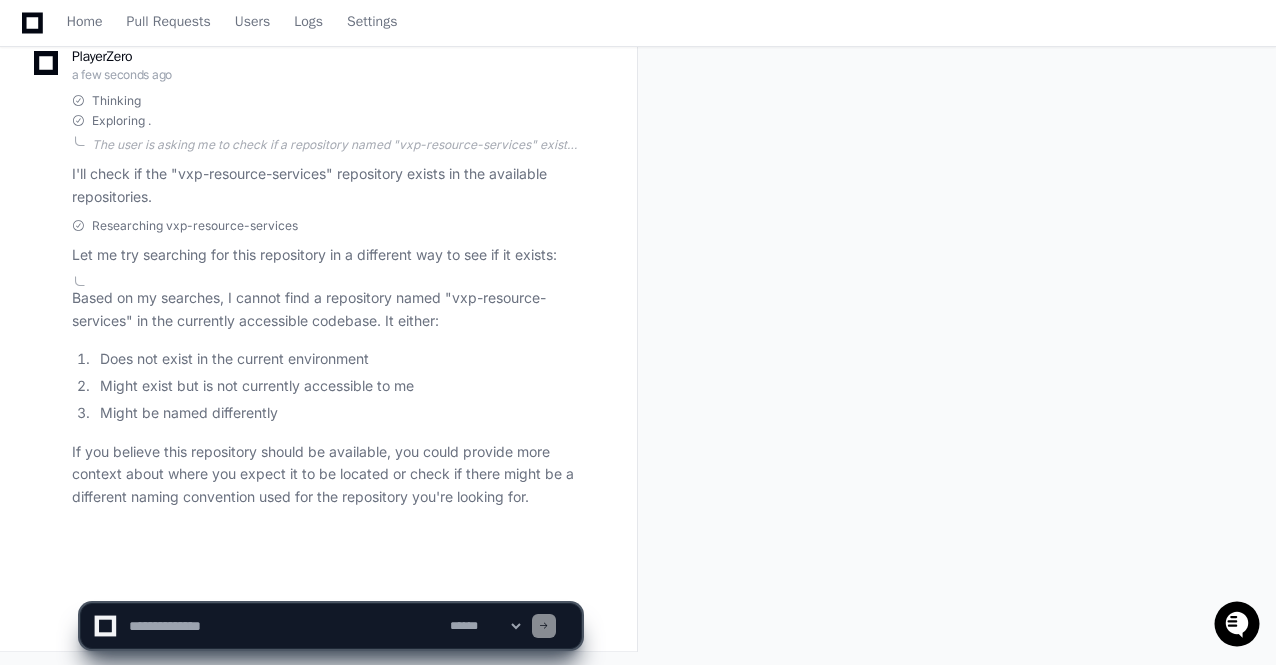 click 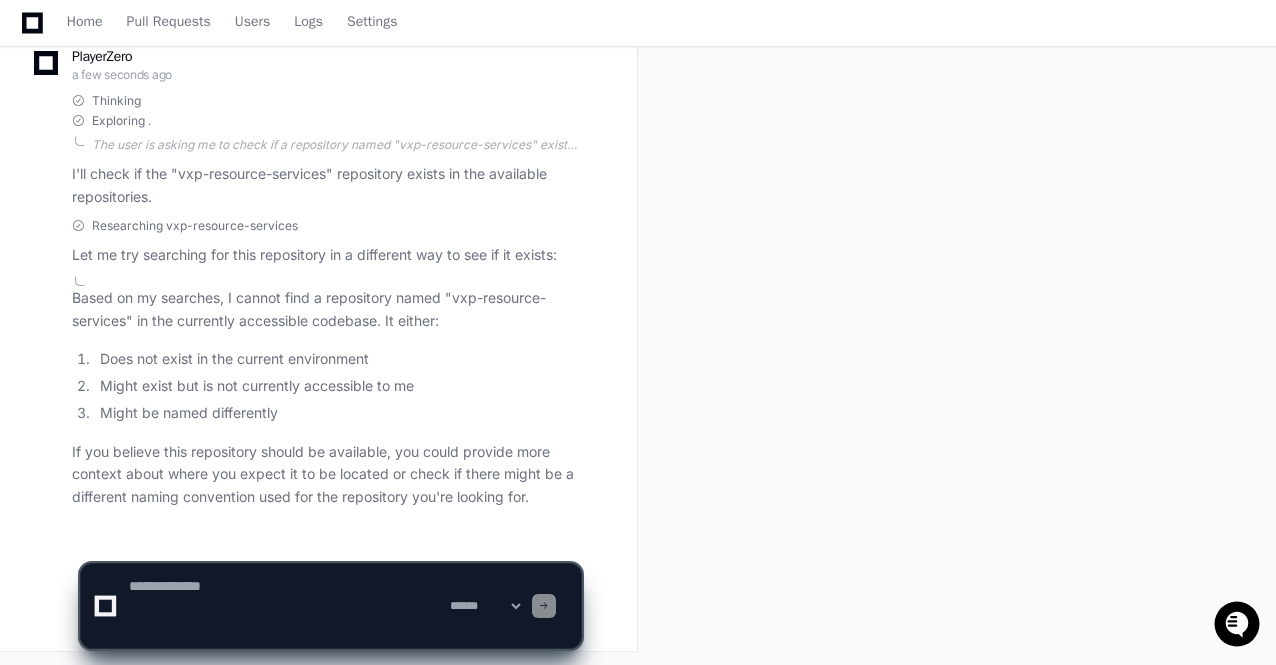 scroll, scrollTop: 0, scrollLeft: 0, axis: both 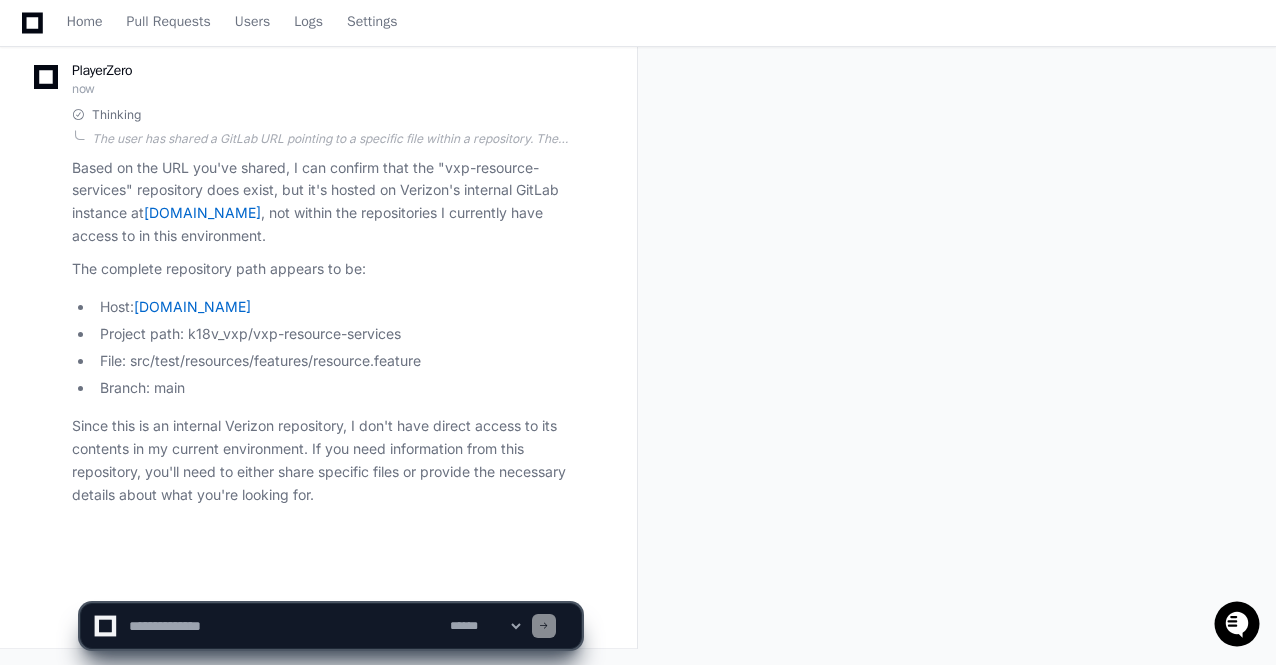 click 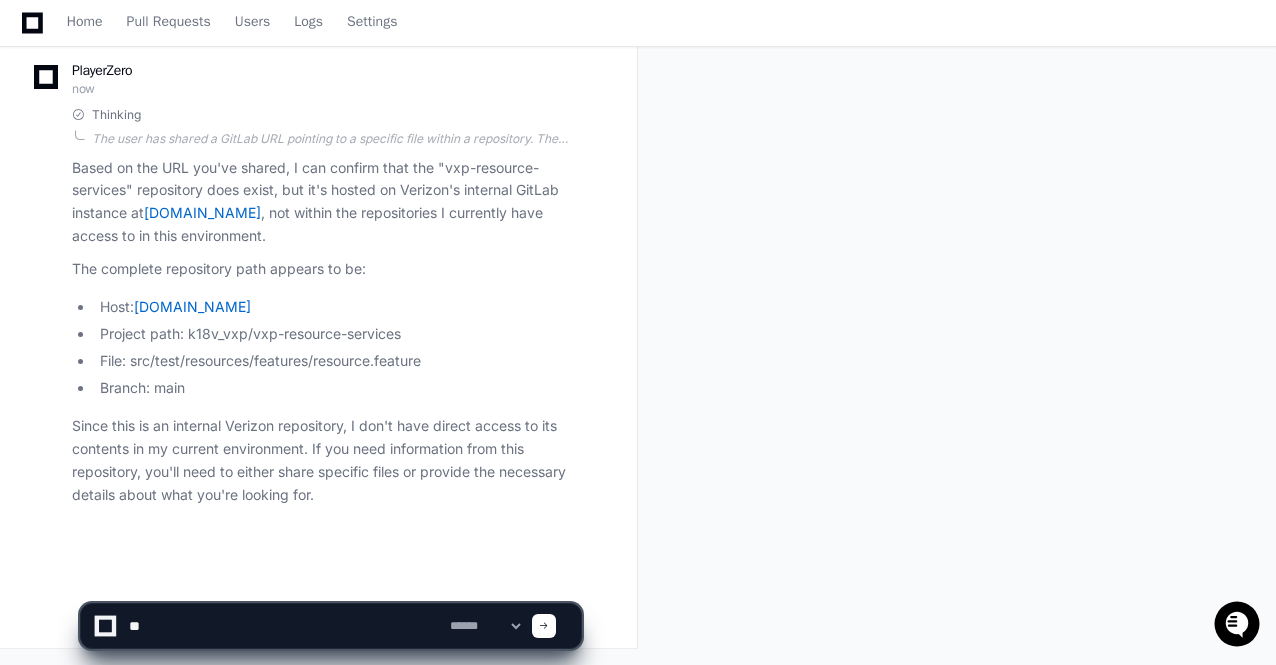 type on "*" 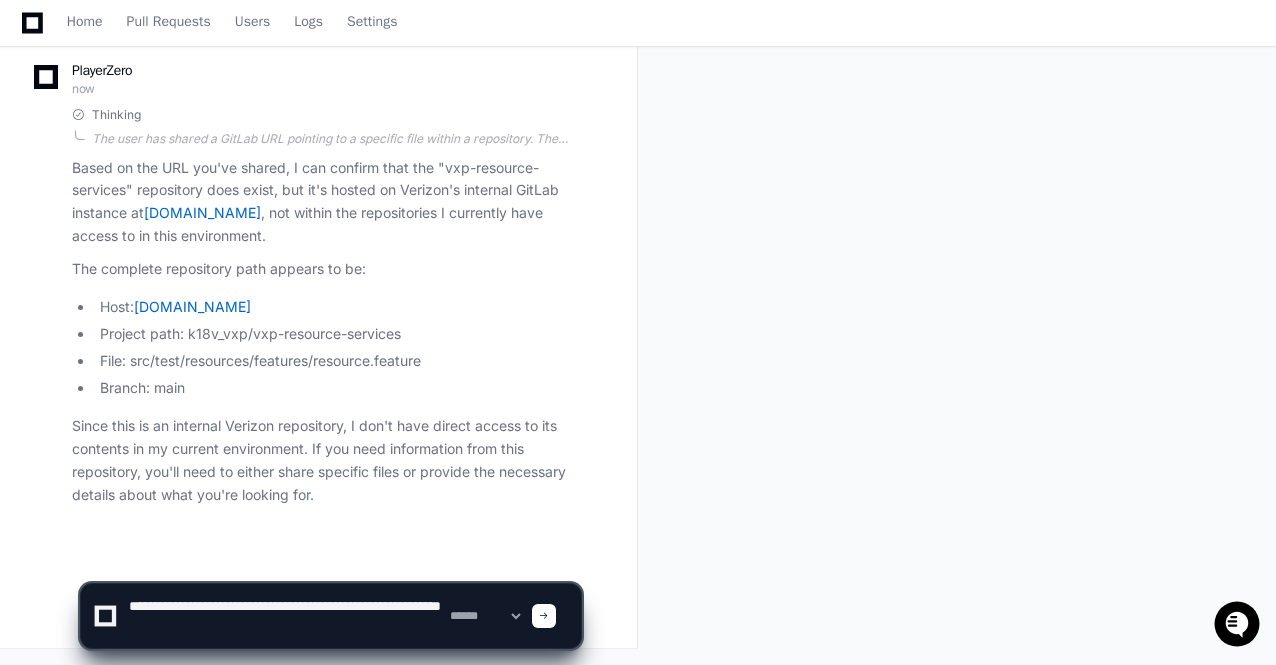 type on "**********" 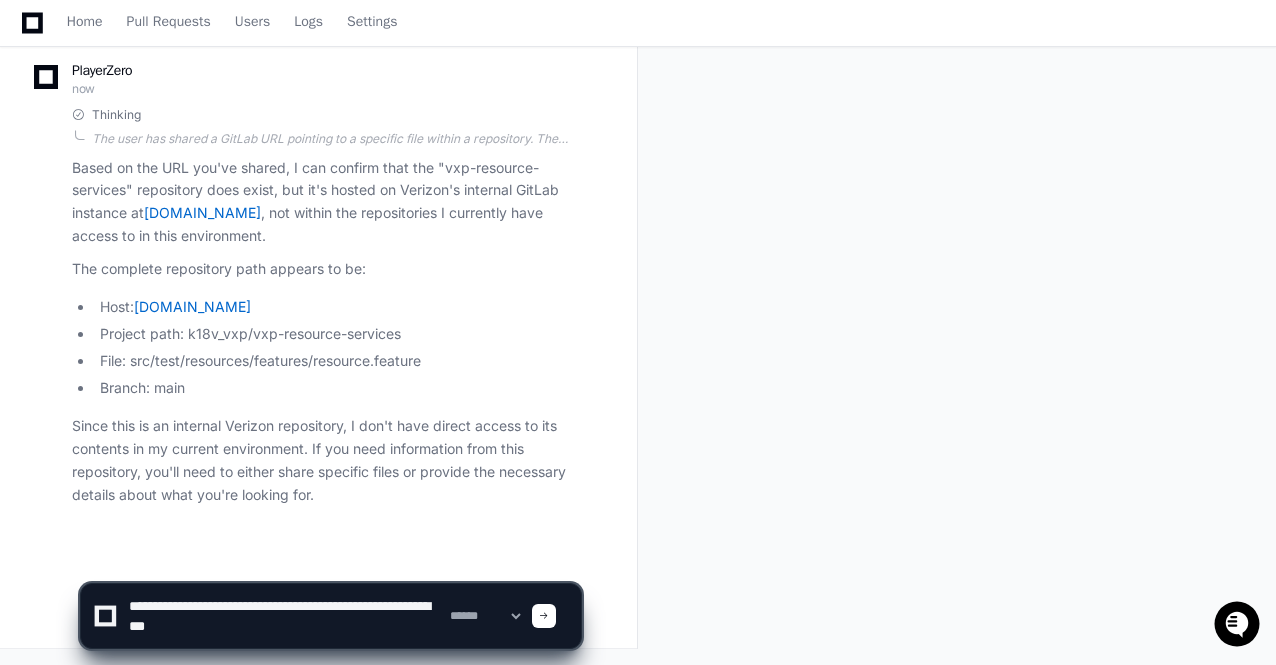 type 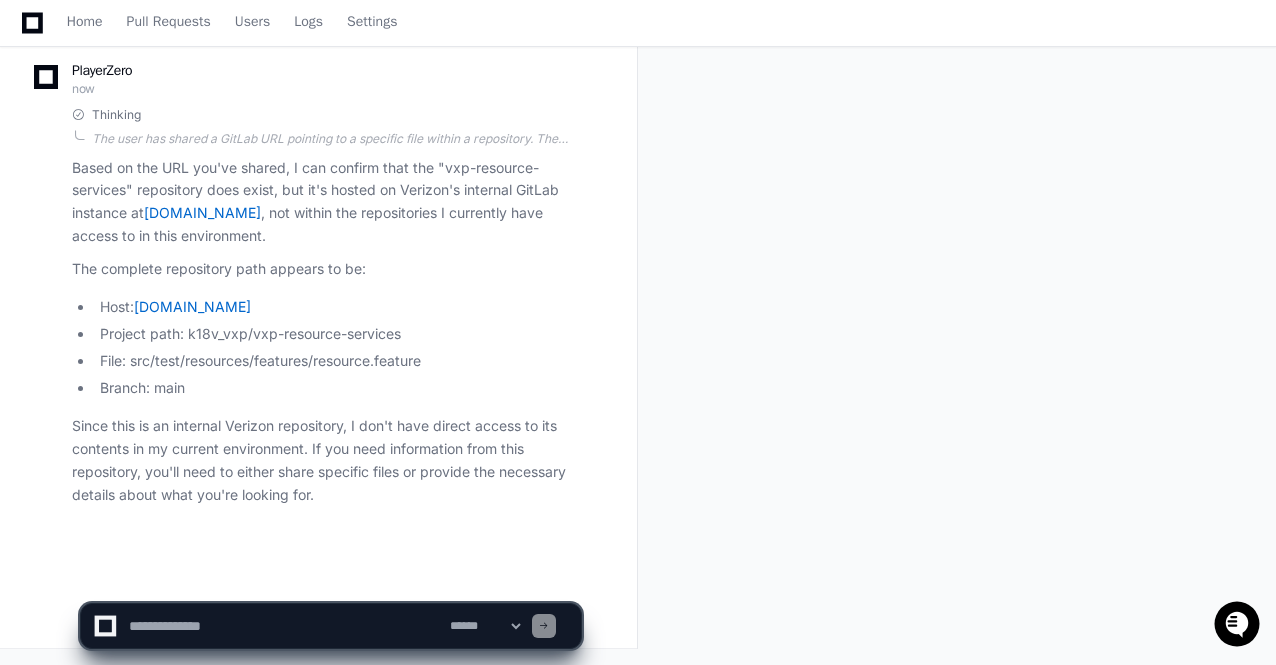 scroll, scrollTop: 0, scrollLeft: 0, axis: both 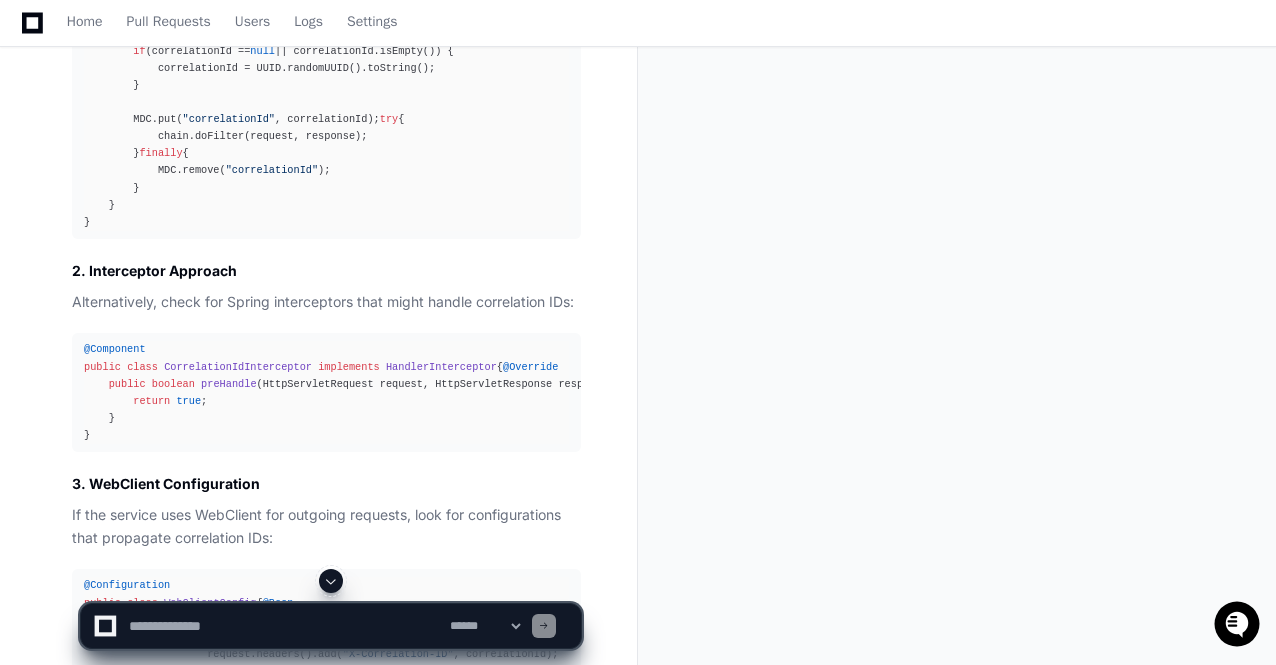 click on "@Component
public   class   CorrelationIdFilter   implements   Filter  {
private   static   final   String   CORRELATION_ID_HEADER   =   "X-Correlation-ID" ;
@Override
public   void   doFilter (ServletRequest request, ServletResponse response, FilterChain chain)
throws  IOException, ServletException {
HttpServletRequest   httpRequest   =  (HttpServletRequest) request;
String   correlationId   =  httpRequest.getHeader(CORRELATION_ID_HEADER);
// Generate new ID if not present in request header
if  (correlationId ==  null  || correlationId.isEmpty()) {
correlationId = UUID.randomUUID().toString();
}
MDC.put( "correlationId" , correlationId);
try  {
chain.doFilter(request, response);
}  finally  {
MDC.remove( "correlationId" );
}
}
}" 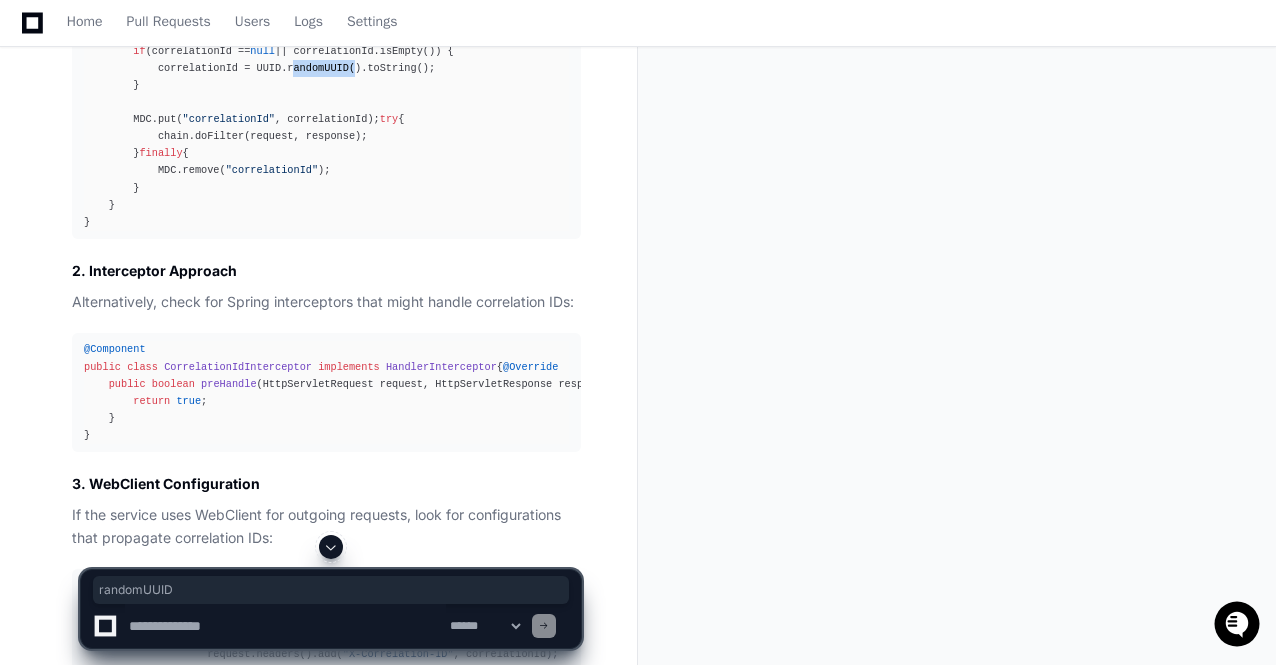 click on "@Component
public   class   CorrelationIdFilter   implements   Filter  {
private   static   final   String   CORRELATION_ID_HEADER   =   "X-Correlation-ID" ;
@Override
public   void   doFilter (ServletRequest request, ServletResponse response, FilterChain chain)
throws  IOException, ServletException {
HttpServletRequest   httpRequest   =  (HttpServletRequest) request;
String   correlationId   =  httpRequest.getHeader(CORRELATION_ID_HEADER);
// Generate new ID if not present in request header
if  (correlationId ==  null  || correlationId.isEmpty()) {
correlationId = UUID.randomUUID().toString();
}
MDC.put( "correlationId" , correlationId);
try  {
chain.doFilter(request, response);
}  finally  {
MDC.remove( "correlationId" );
}
}
}" 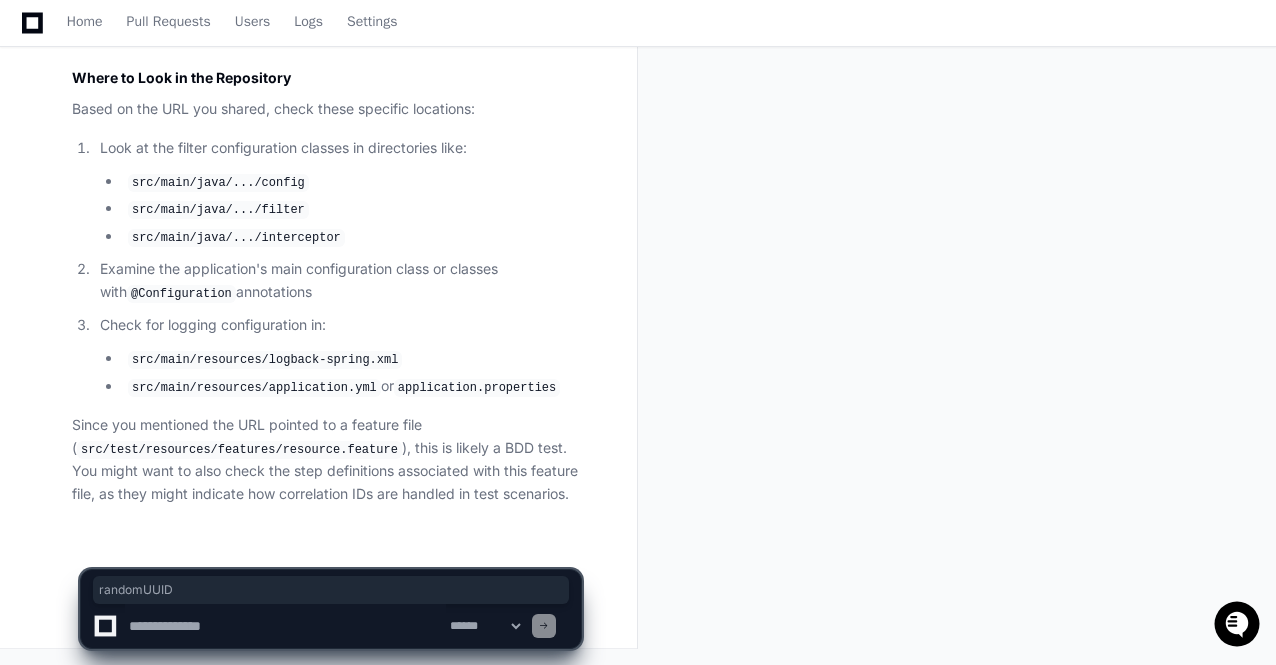 scroll, scrollTop: 3774, scrollLeft: 0, axis: vertical 